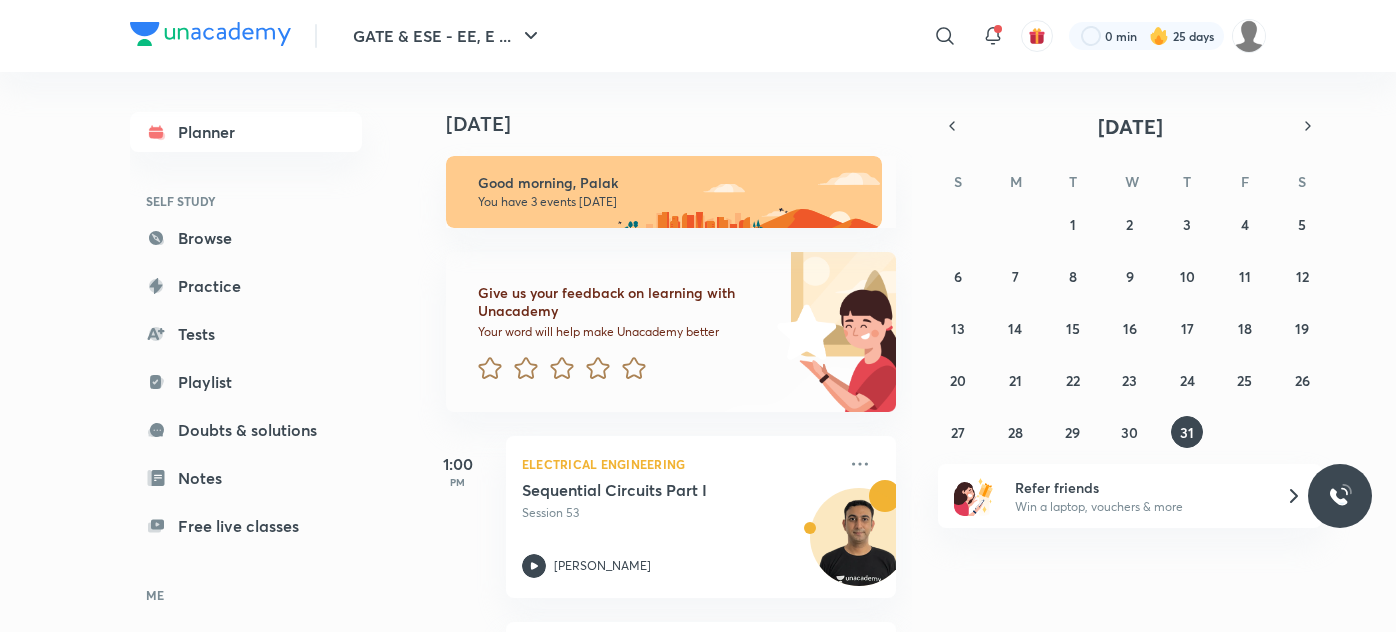 scroll, scrollTop: 0, scrollLeft: 0, axis: both 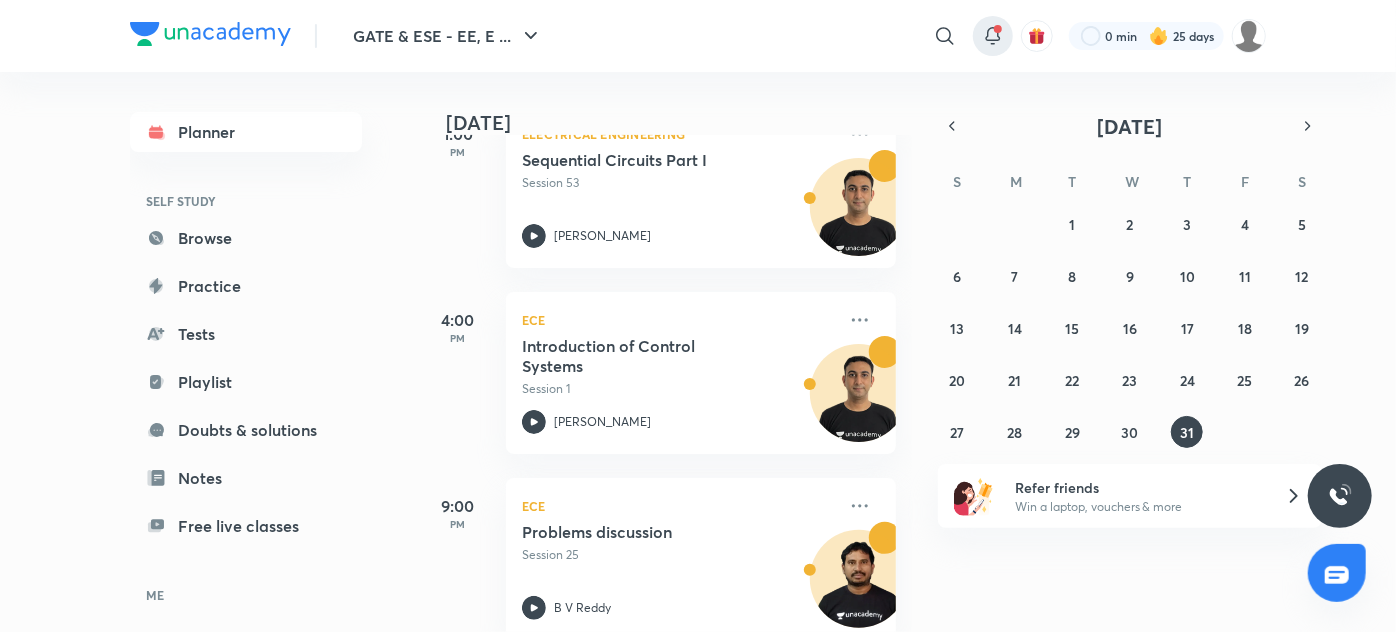 click 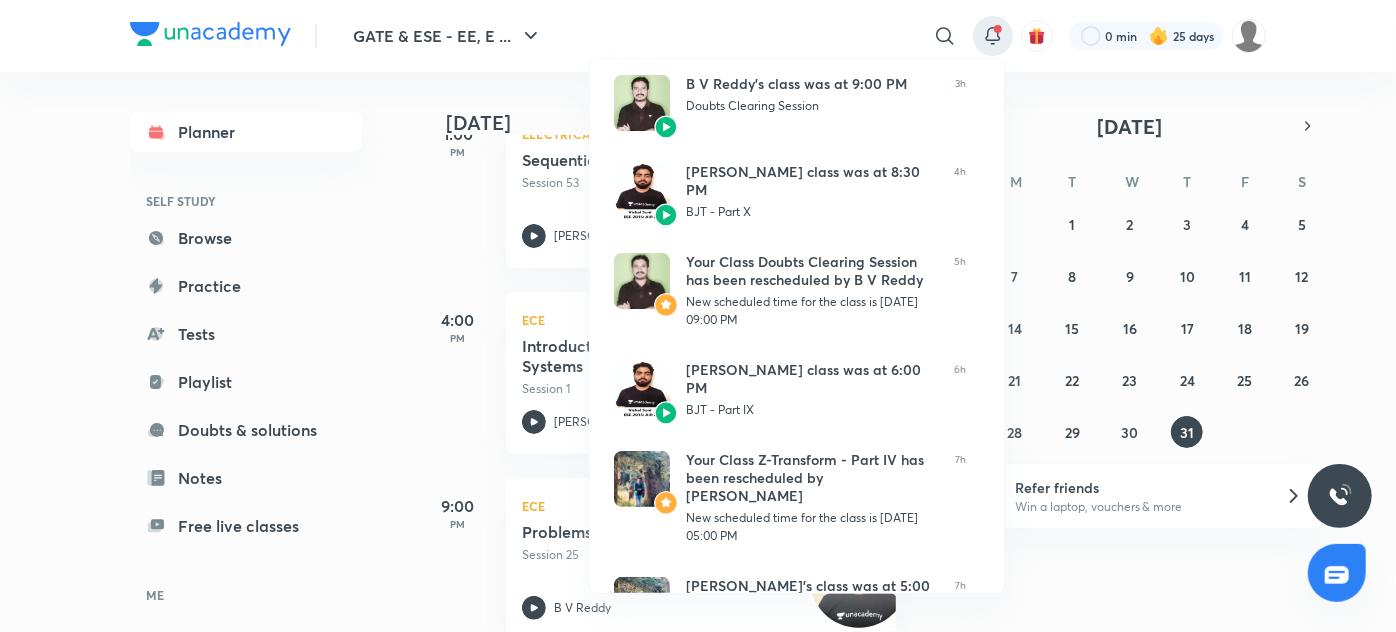 click at bounding box center (698, 316) 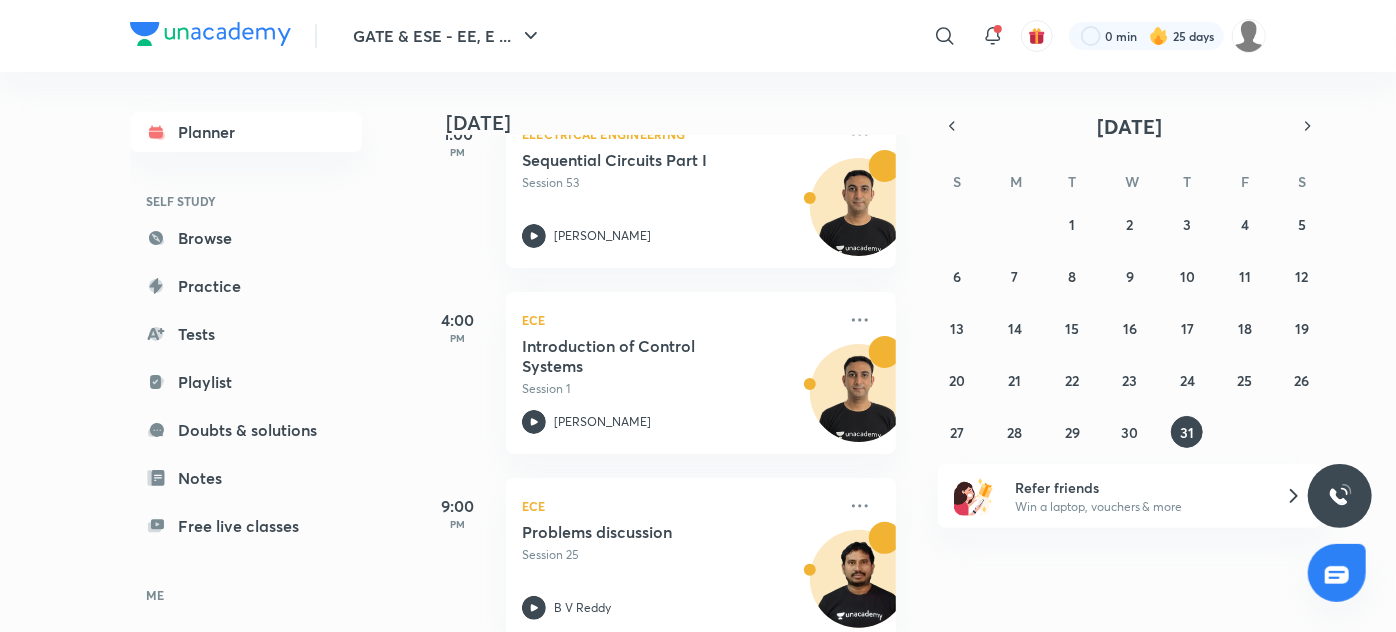 click 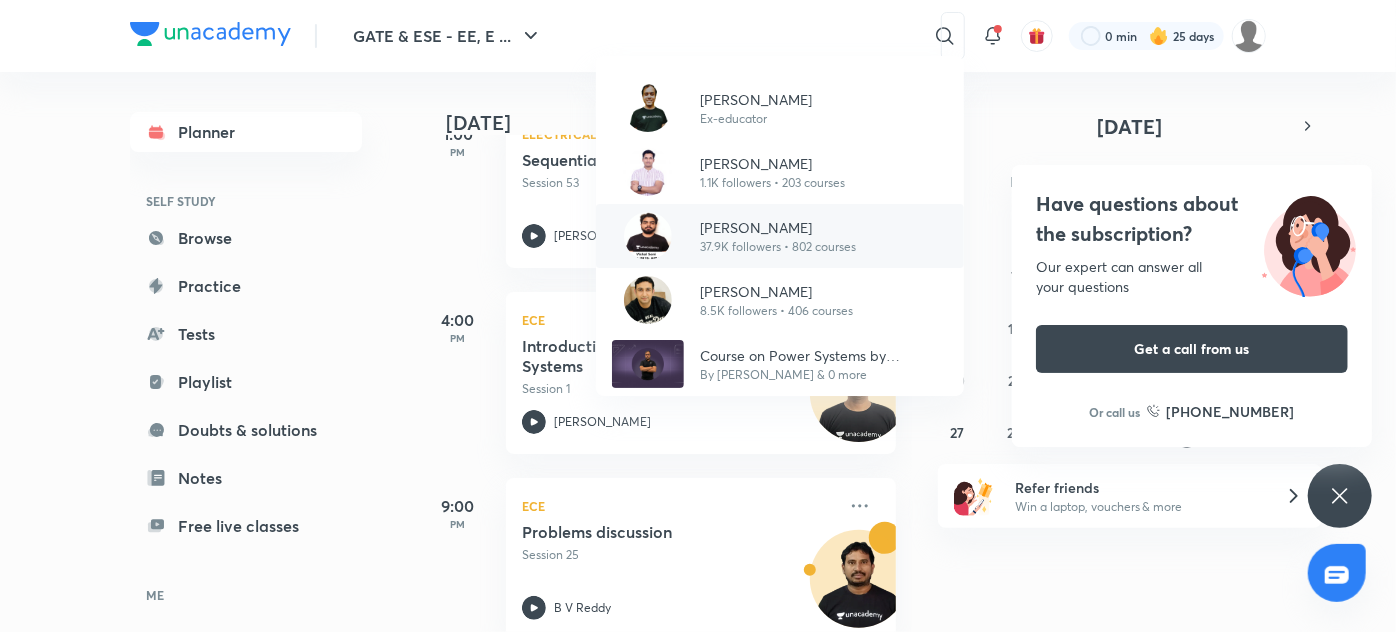 click on "[PERSON_NAME]" at bounding box center [778, 227] 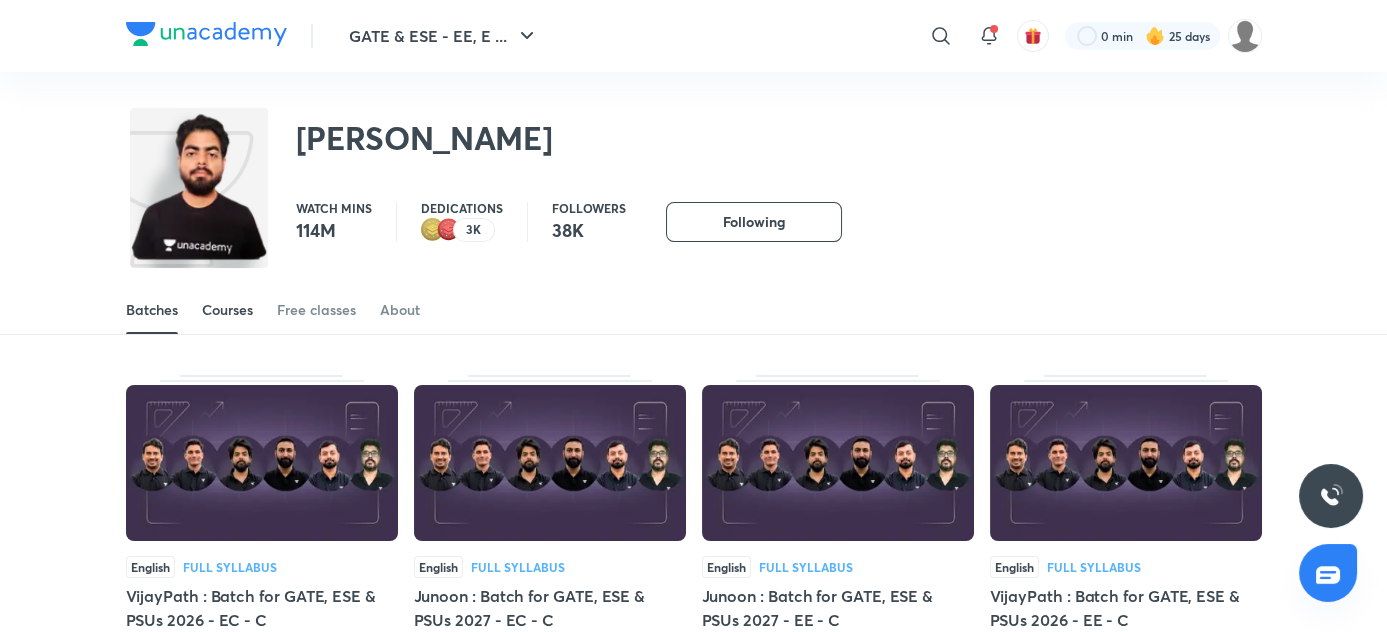 click on "Courses" at bounding box center [227, 310] 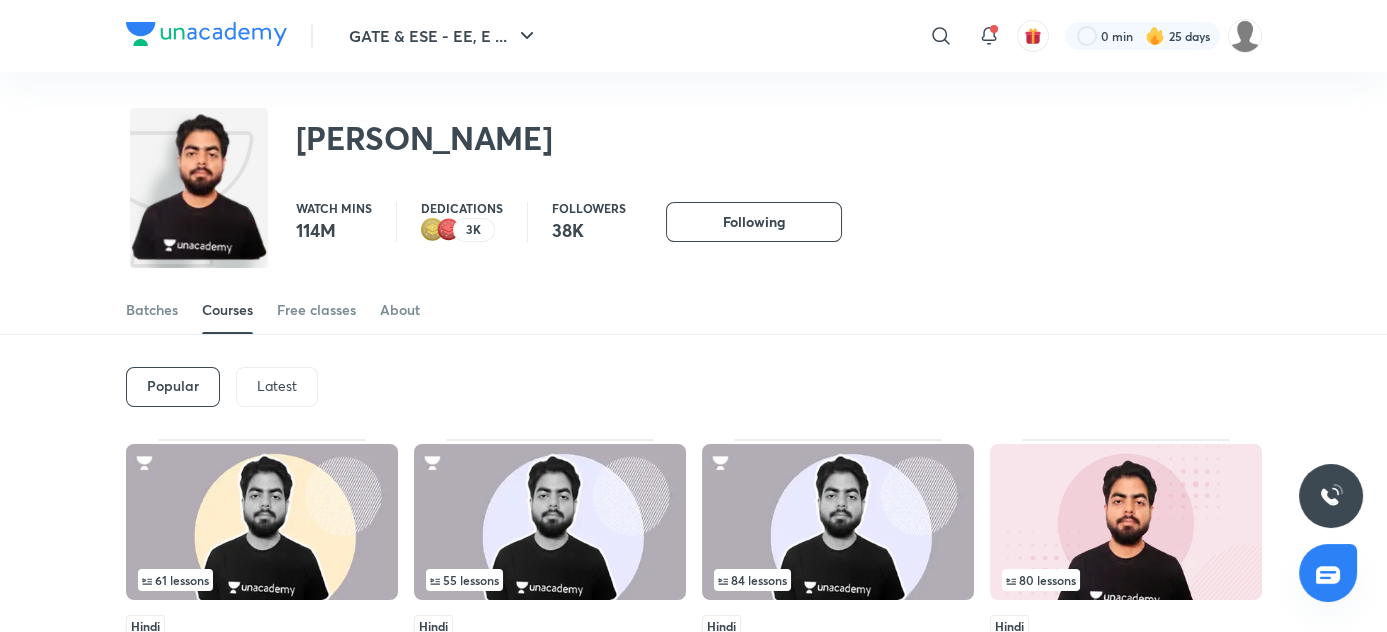 click on "Latest" at bounding box center [277, 386] 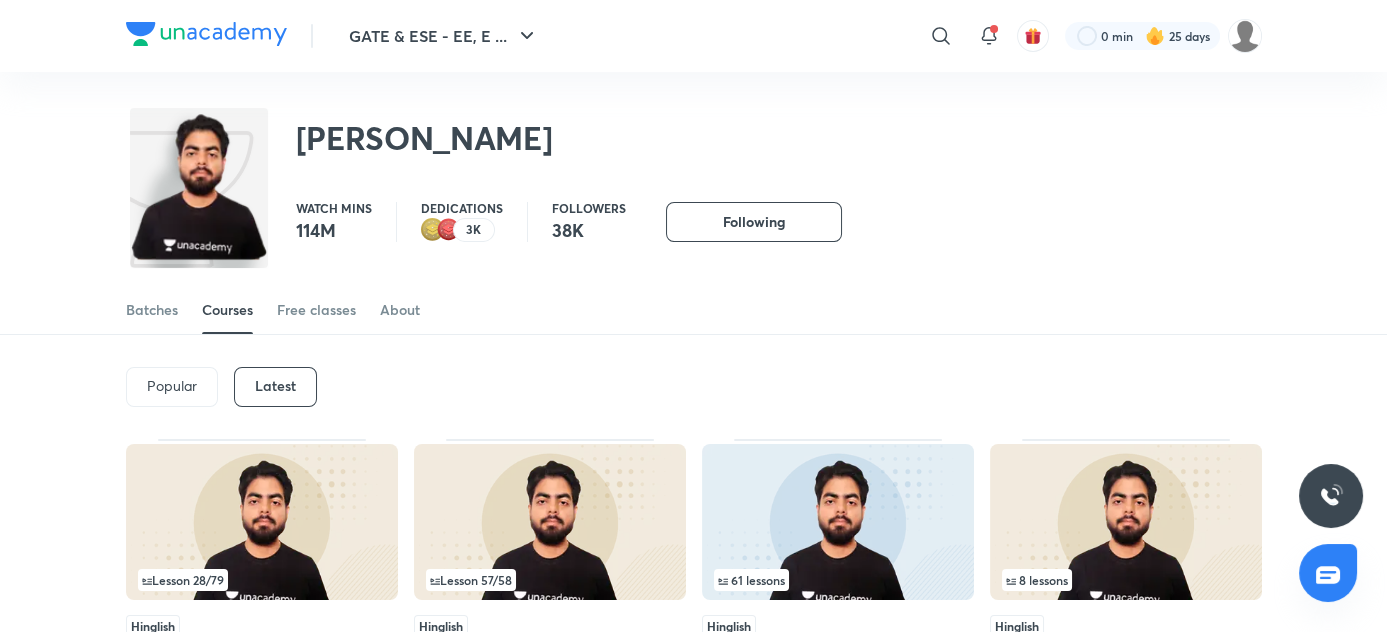 click at bounding box center (262, 522) 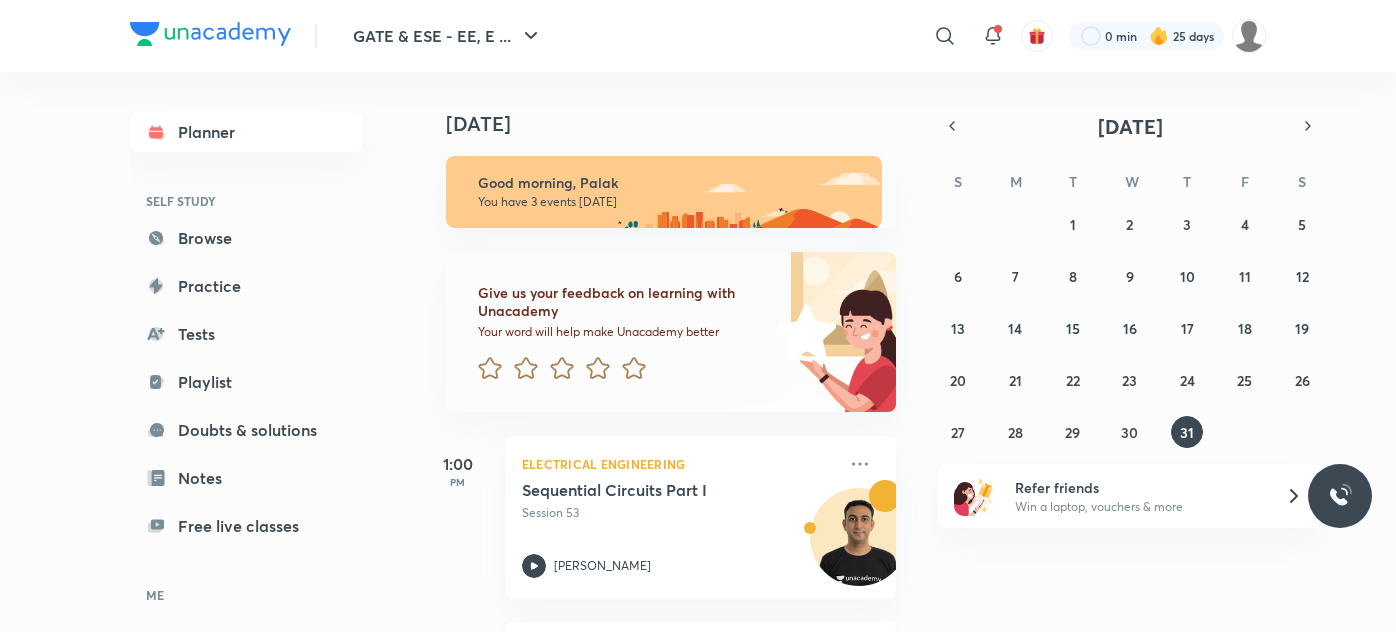 scroll, scrollTop: 0, scrollLeft: 0, axis: both 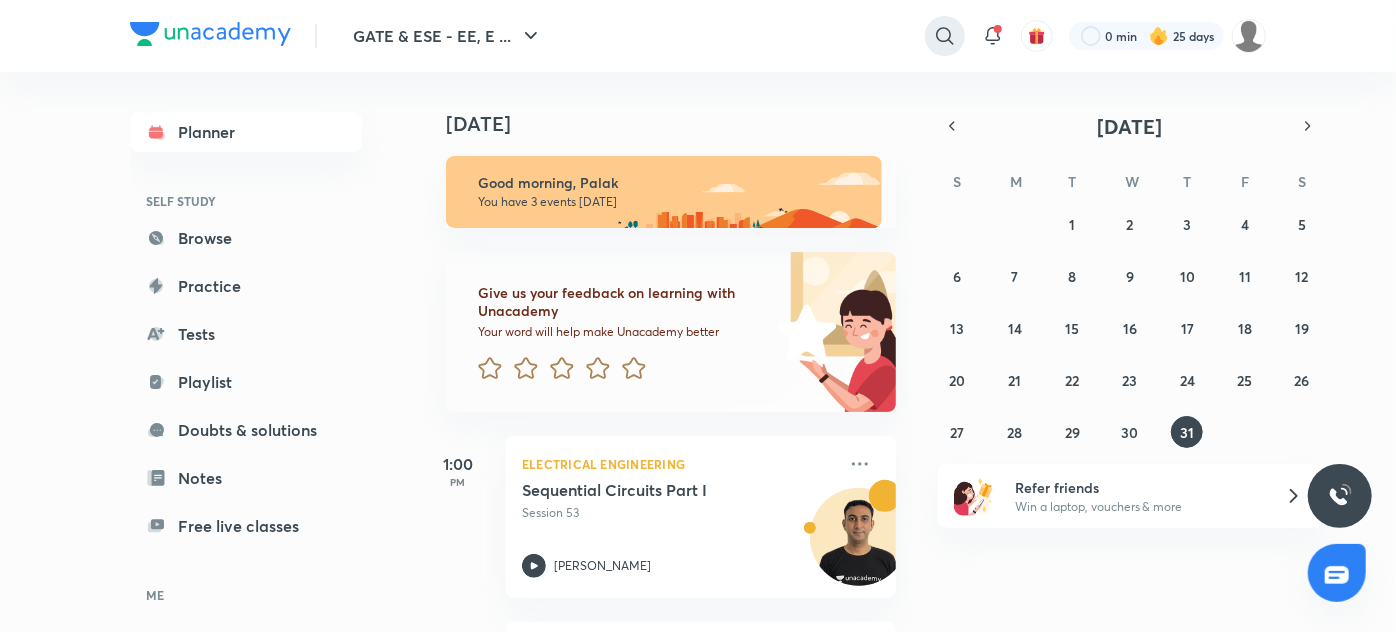 click 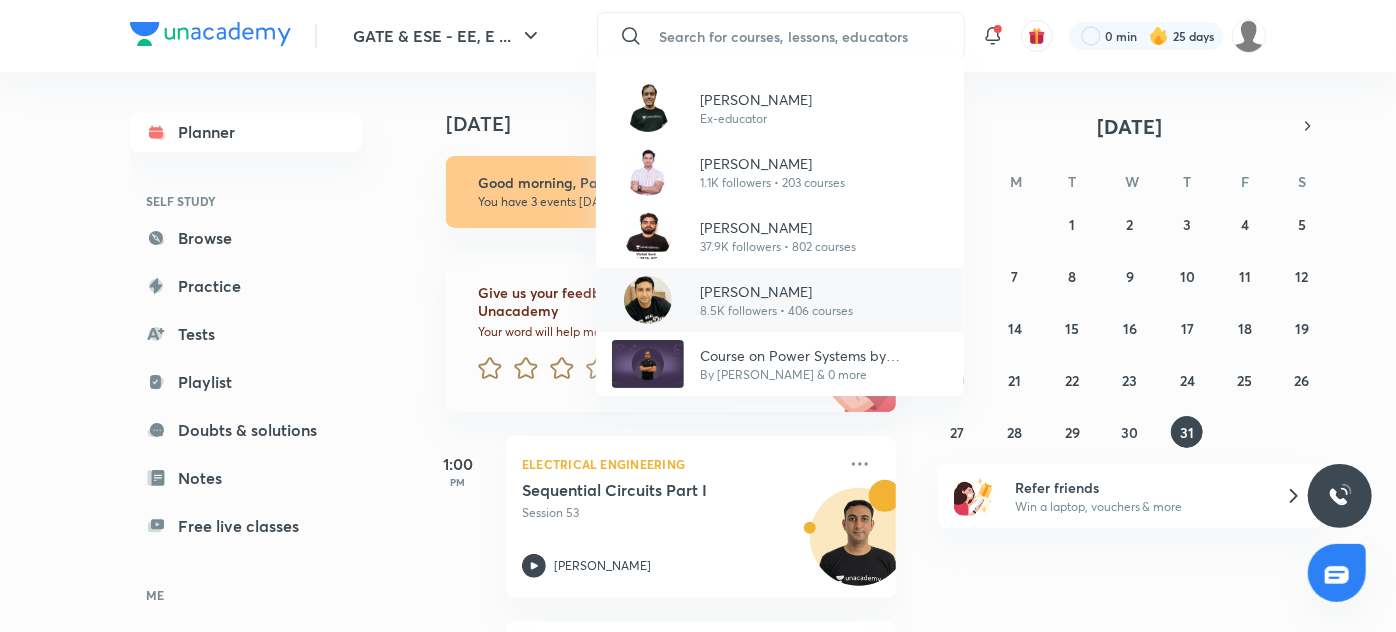 click at bounding box center [648, 300] 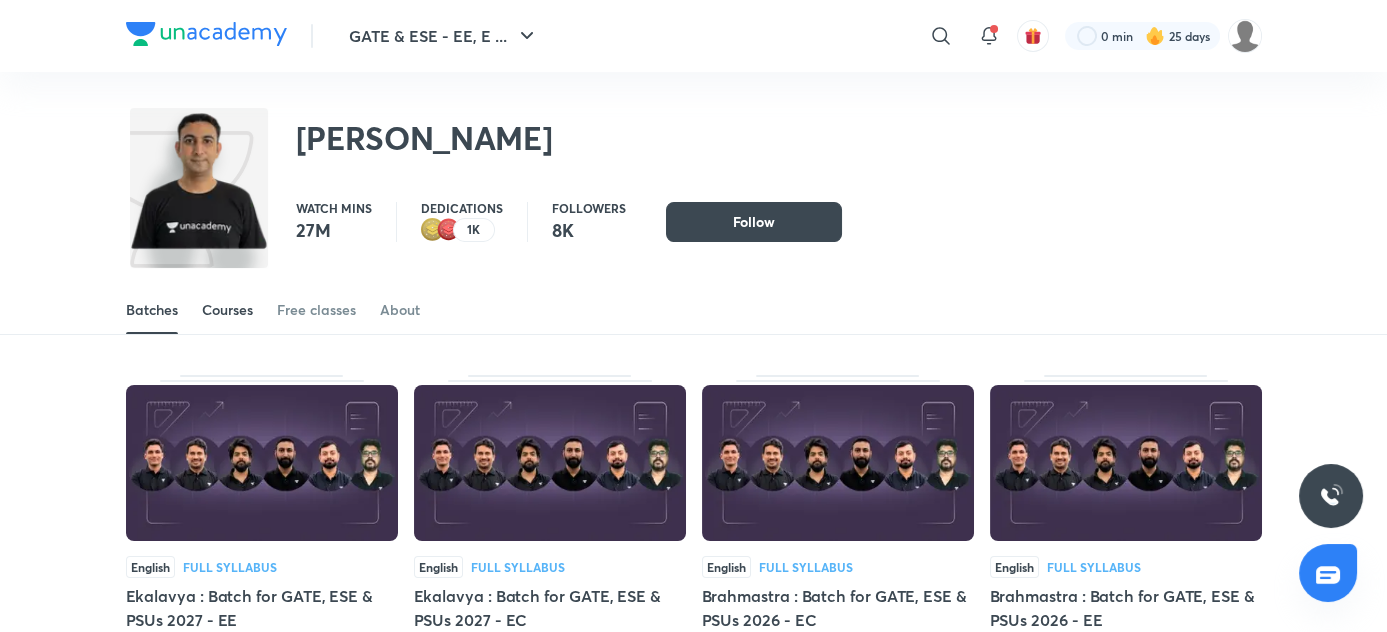 click on "Courses" at bounding box center [227, 310] 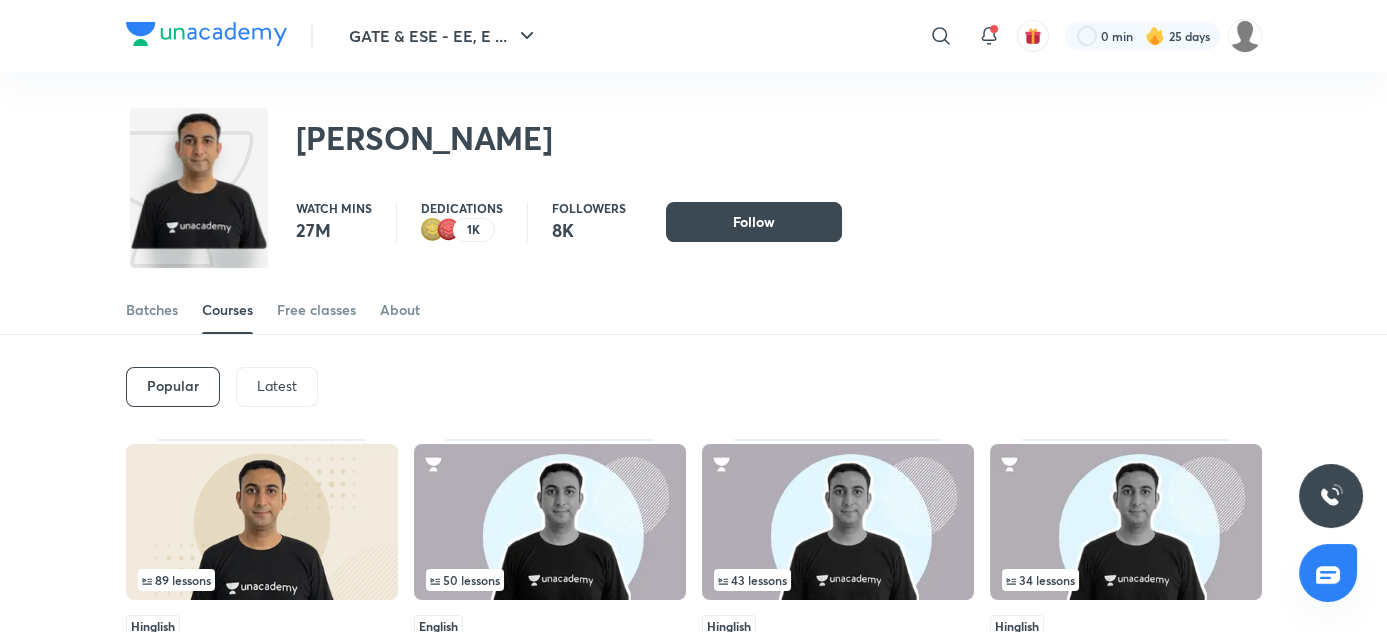 click on "Latest" at bounding box center [277, 387] 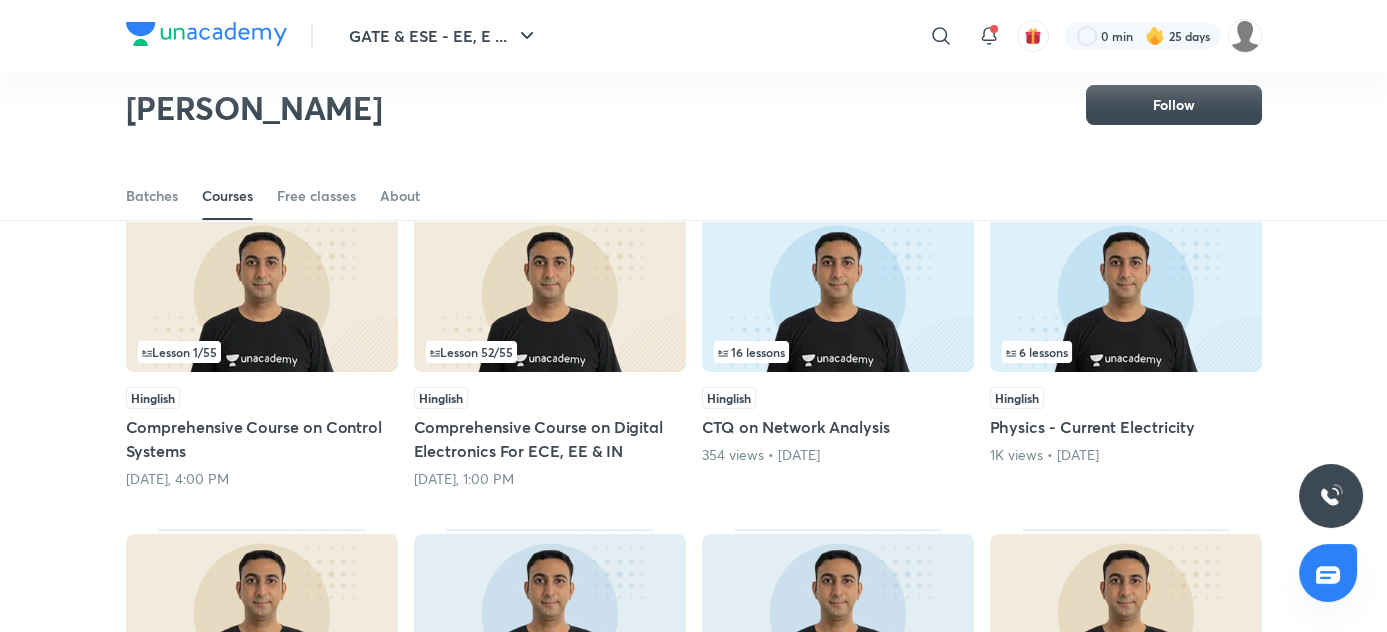 scroll, scrollTop: 168, scrollLeft: 0, axis: vertical 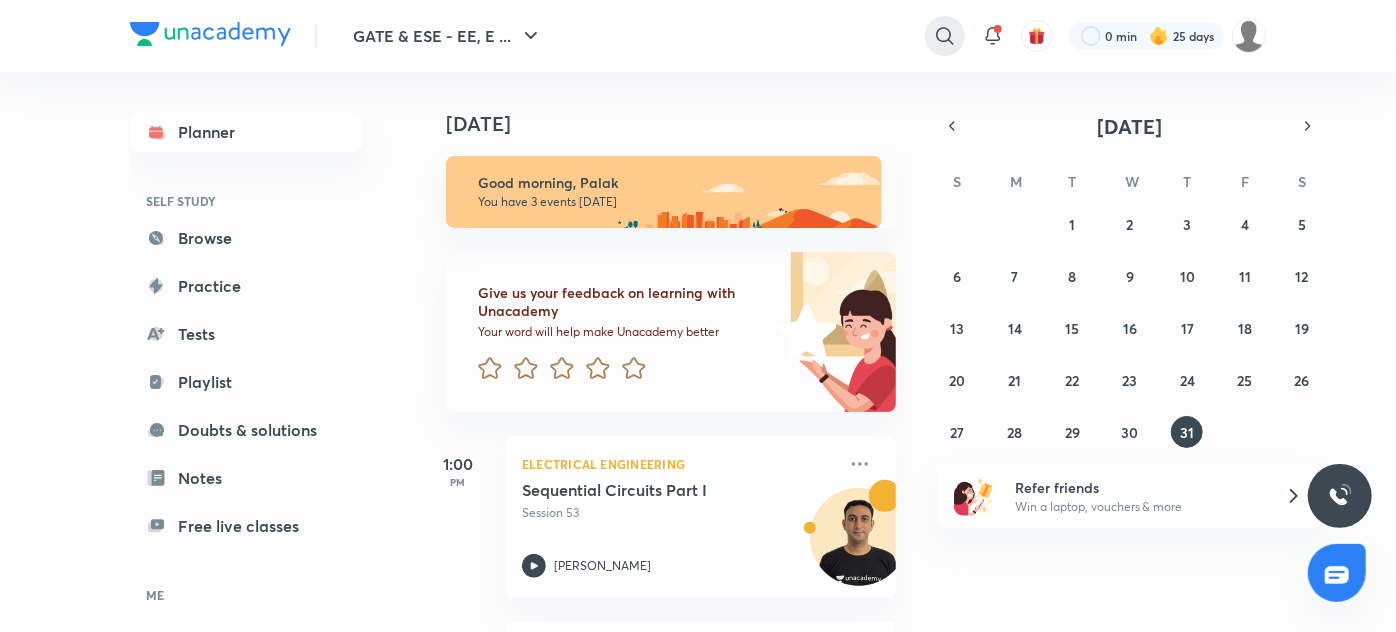 click 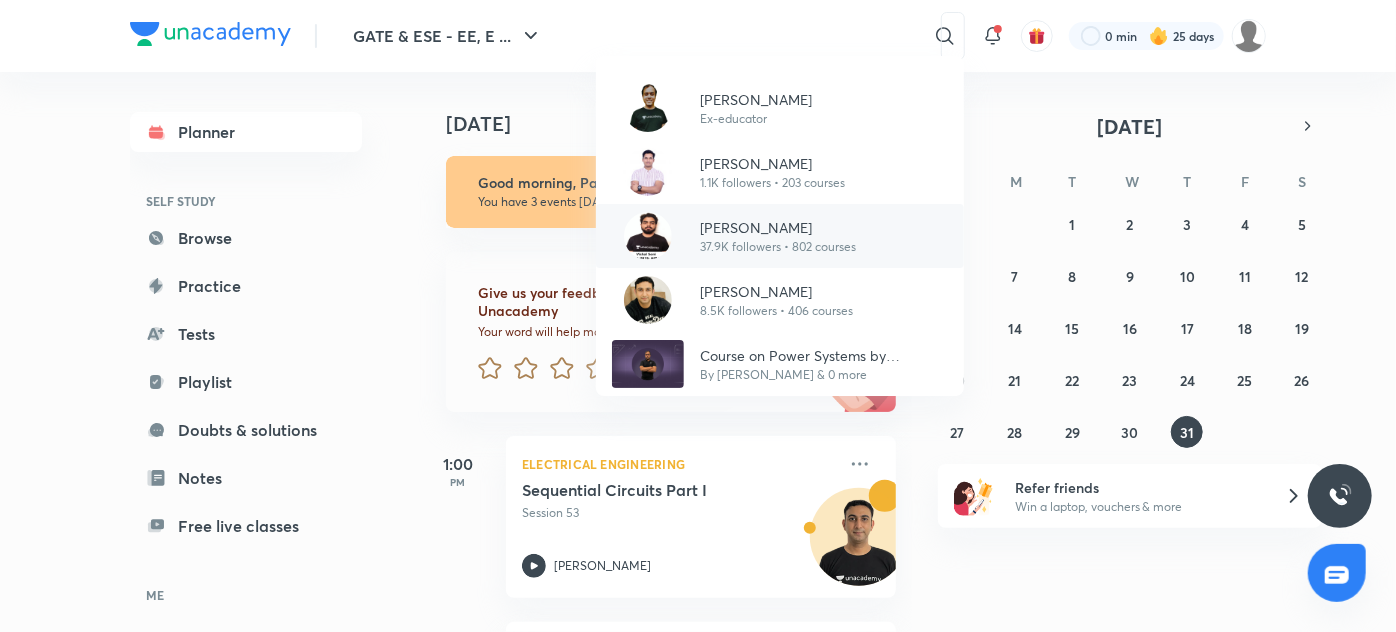 click on "[PERSON_NAME] 37.9K followers • 802 courses" at bounding box center [770, 236] 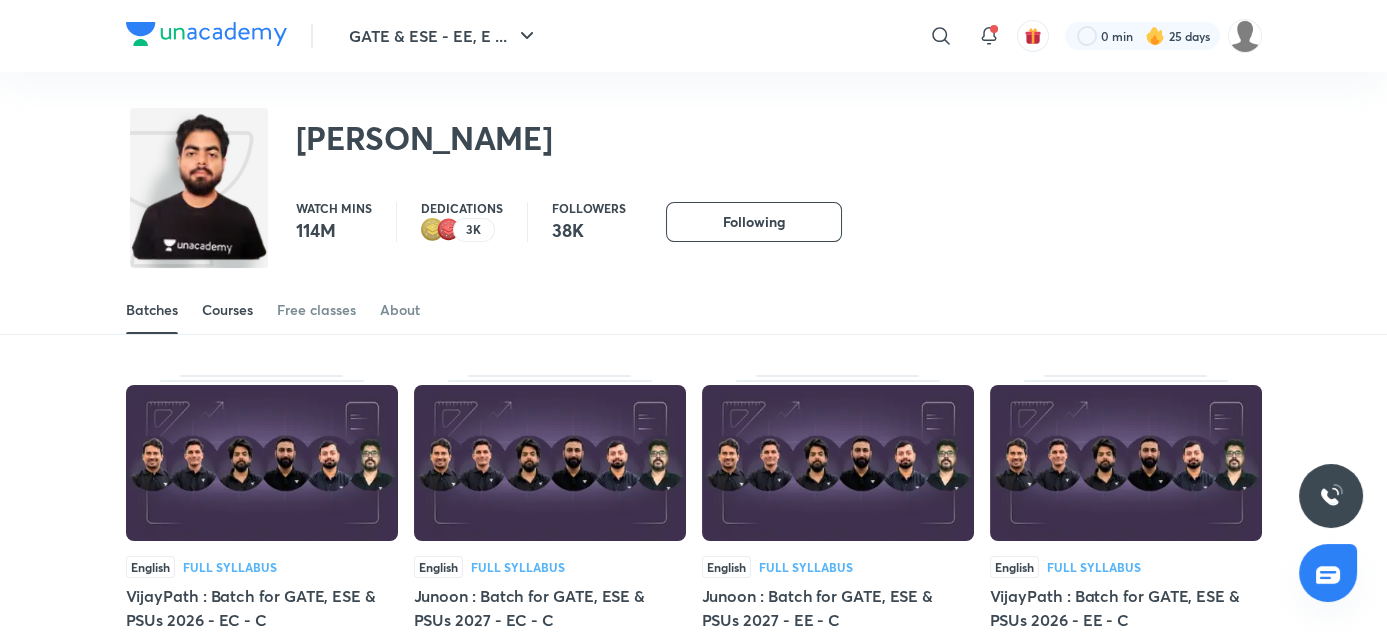 click on "Courses" at bounding box center [227, 310] 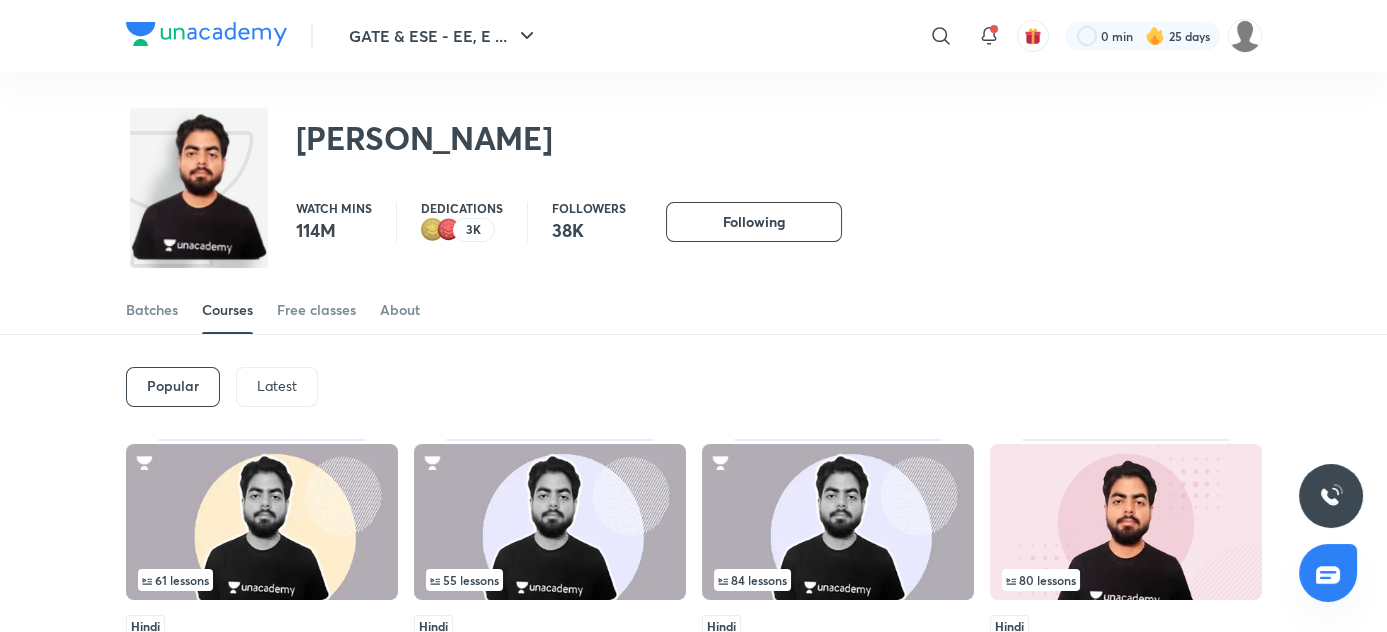 click on "Latest" at bounding box center (277, 387) 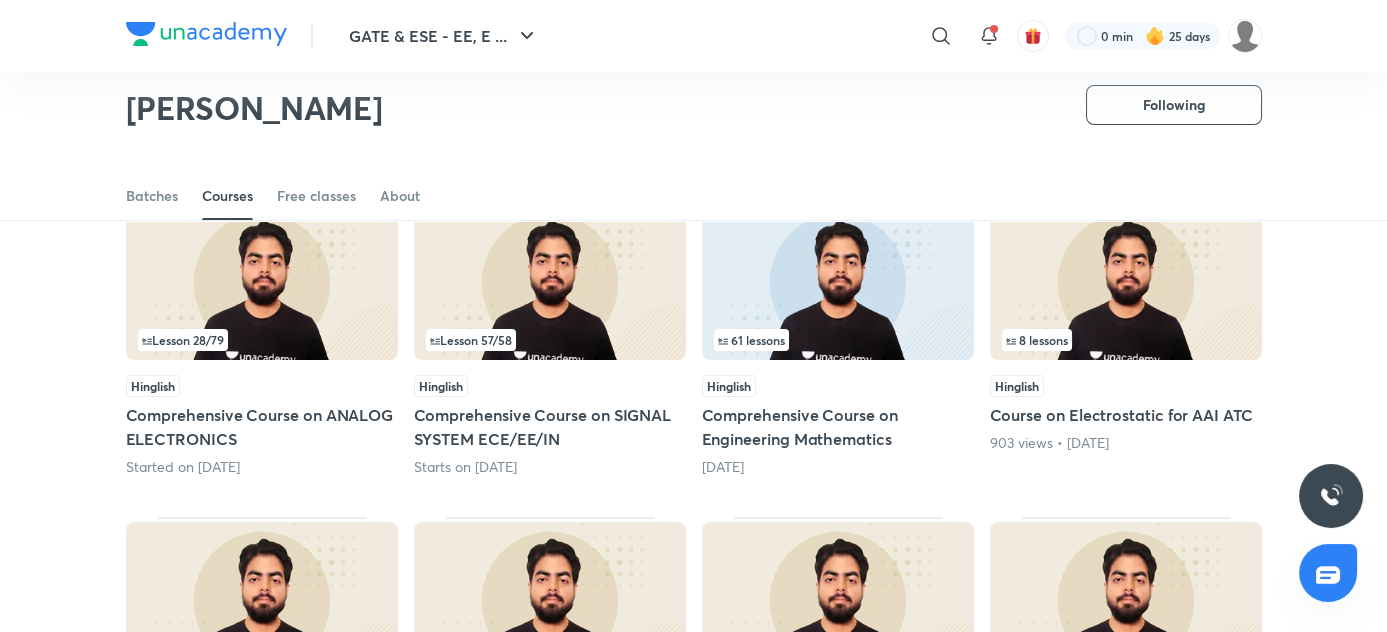 scroll, scrollTop: 179, scrollLeft: 0, axis: vertical 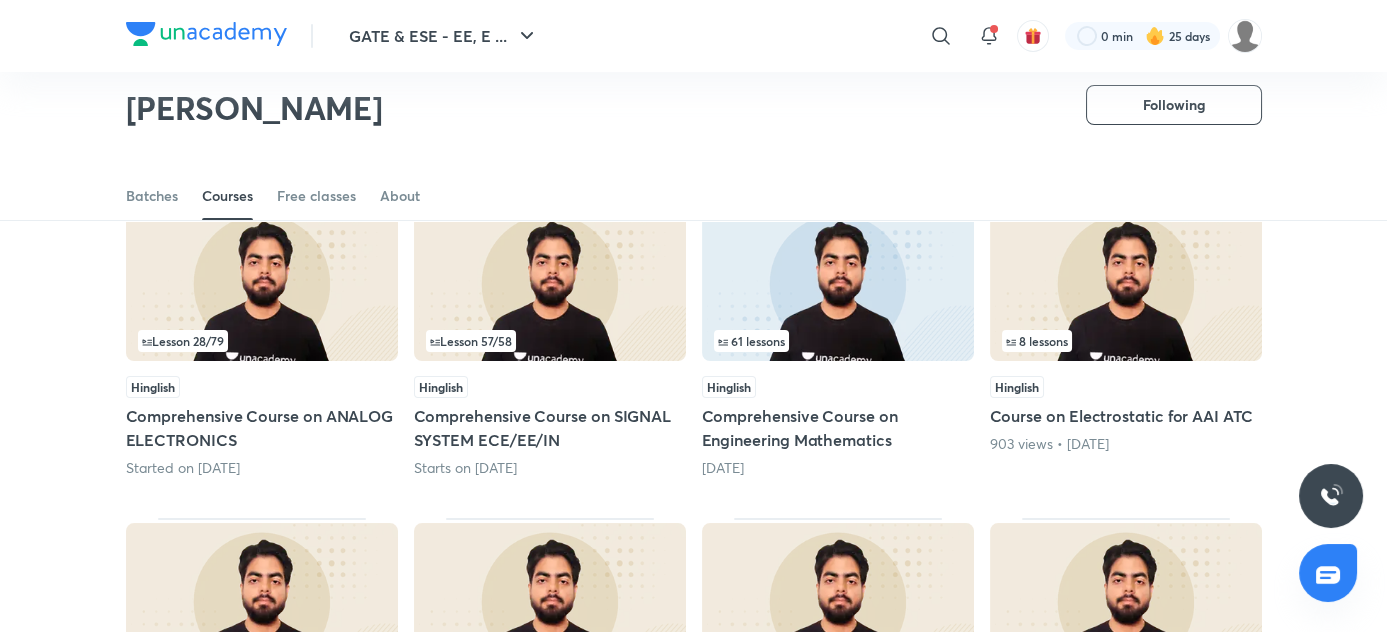 click on "Lesson   57 / 58" at bounding box center (550, 341) 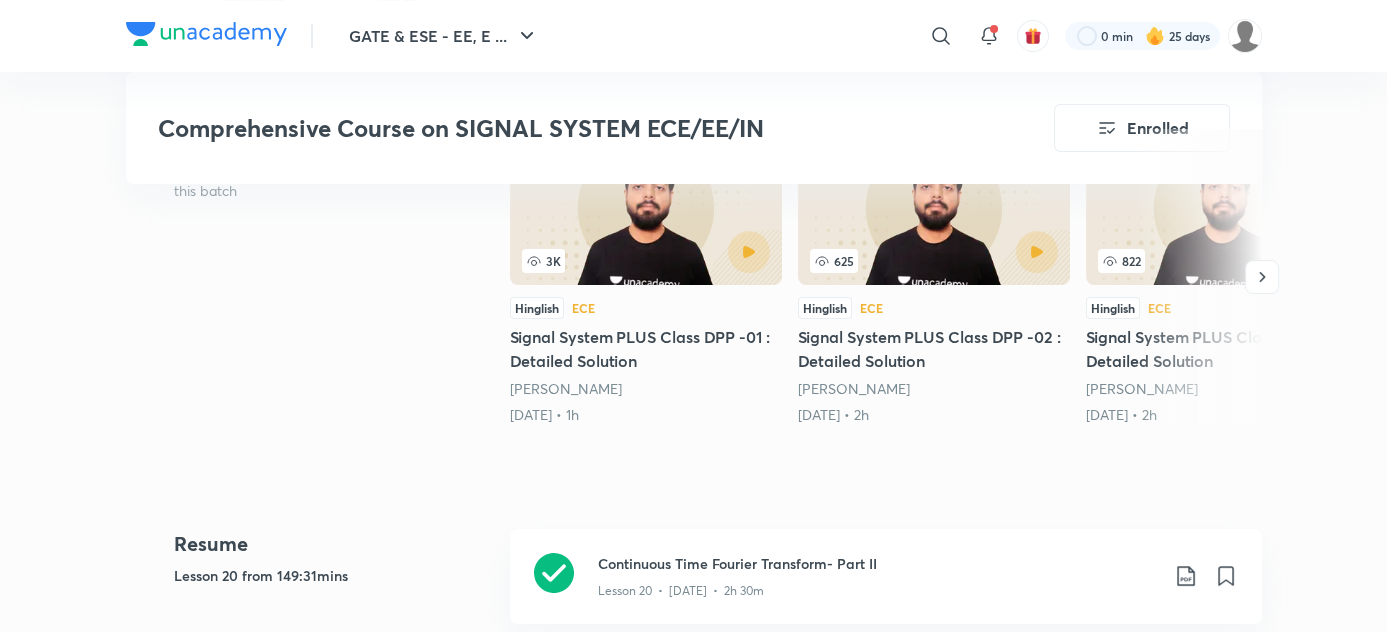 scroll, scrollTop: 600, scrollLeft: 0, axis: vertical 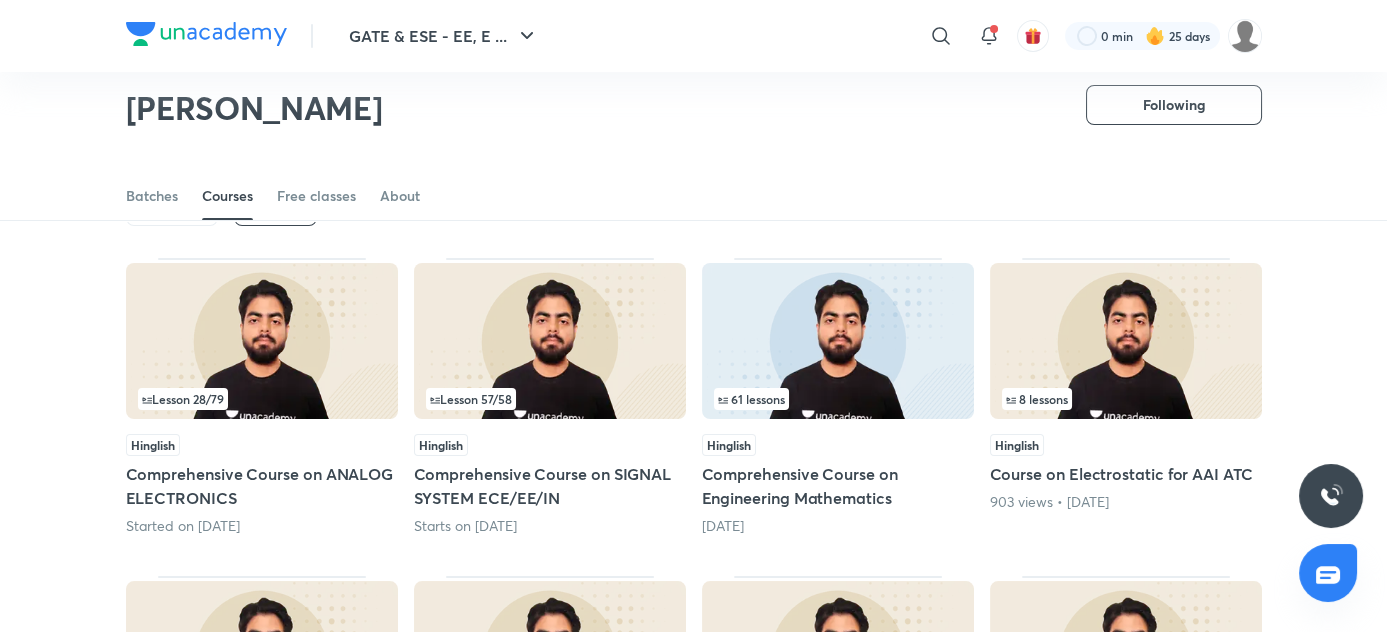 click at bounding box center [550, 341] 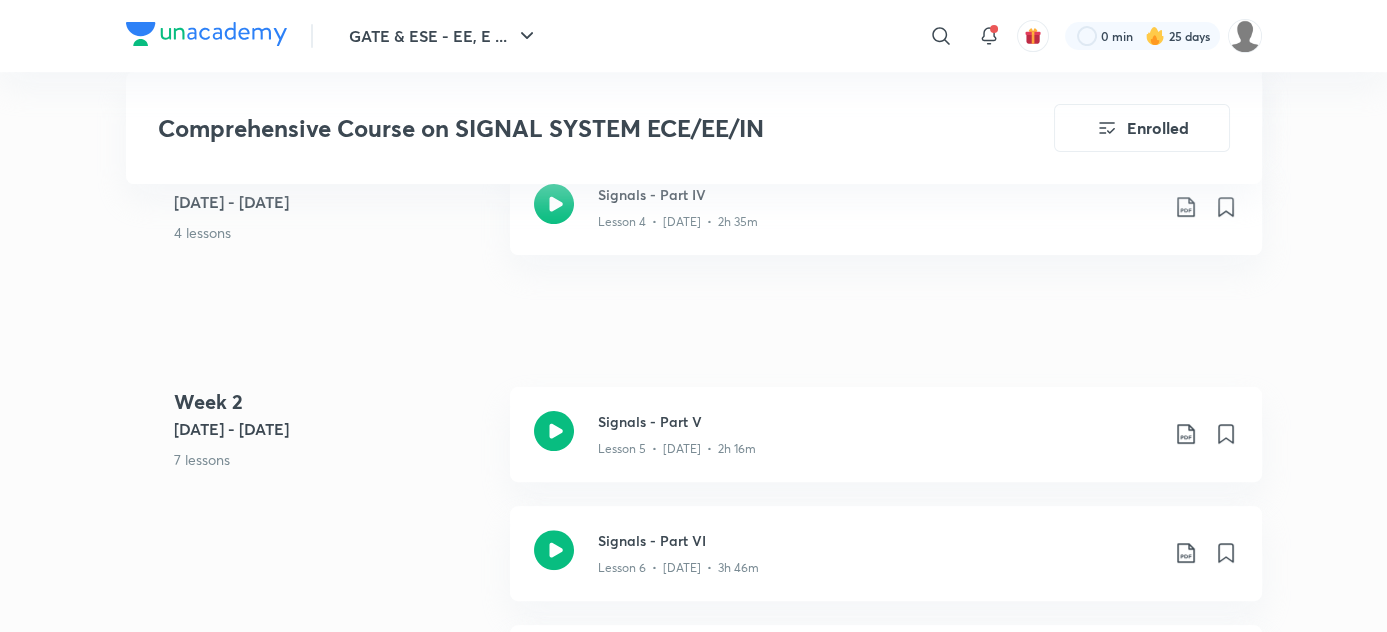 scroll, scrollTop: 1505, scrollLeft: 0, axis: vertical 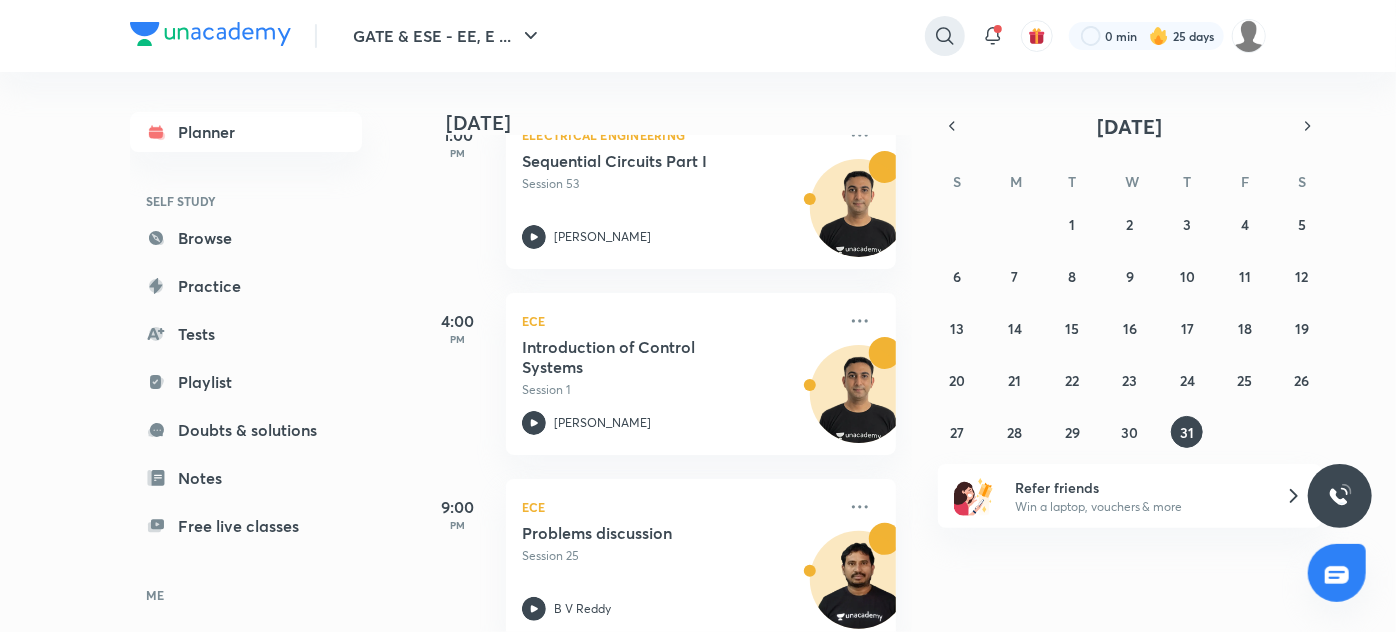 click at bounding box center (945, 36) 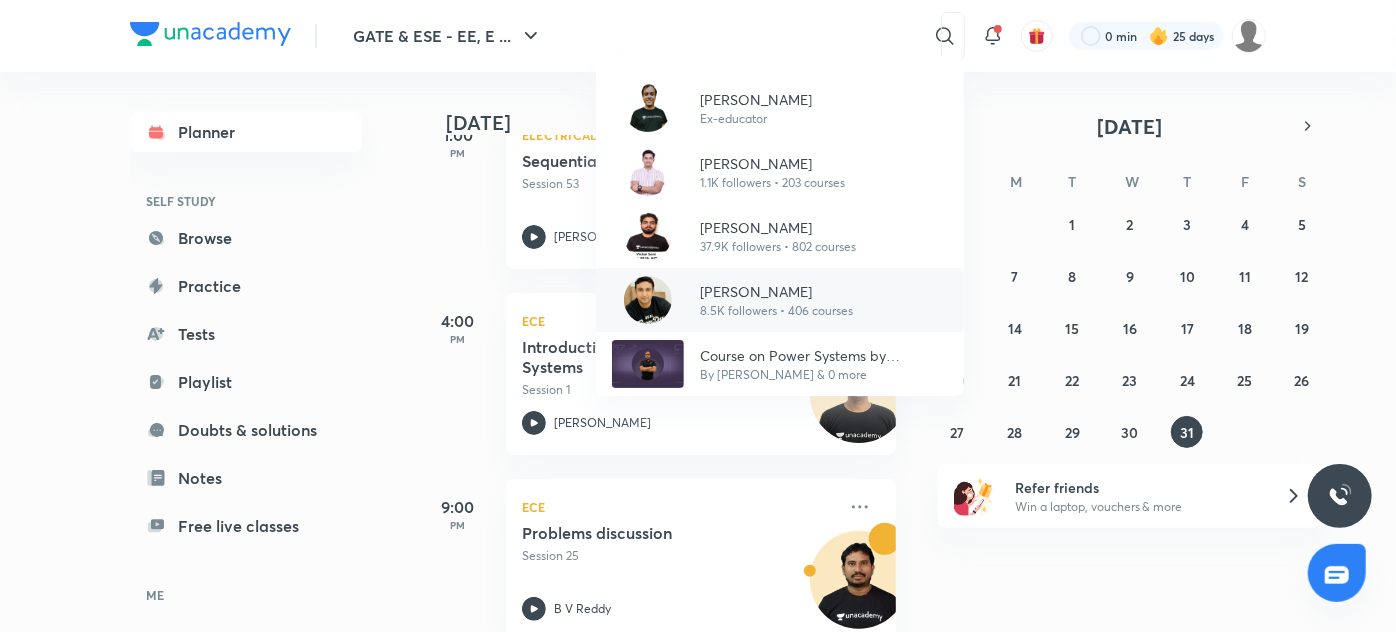 click on "[PERSON_NAME]" at bounding box center (776, 291) 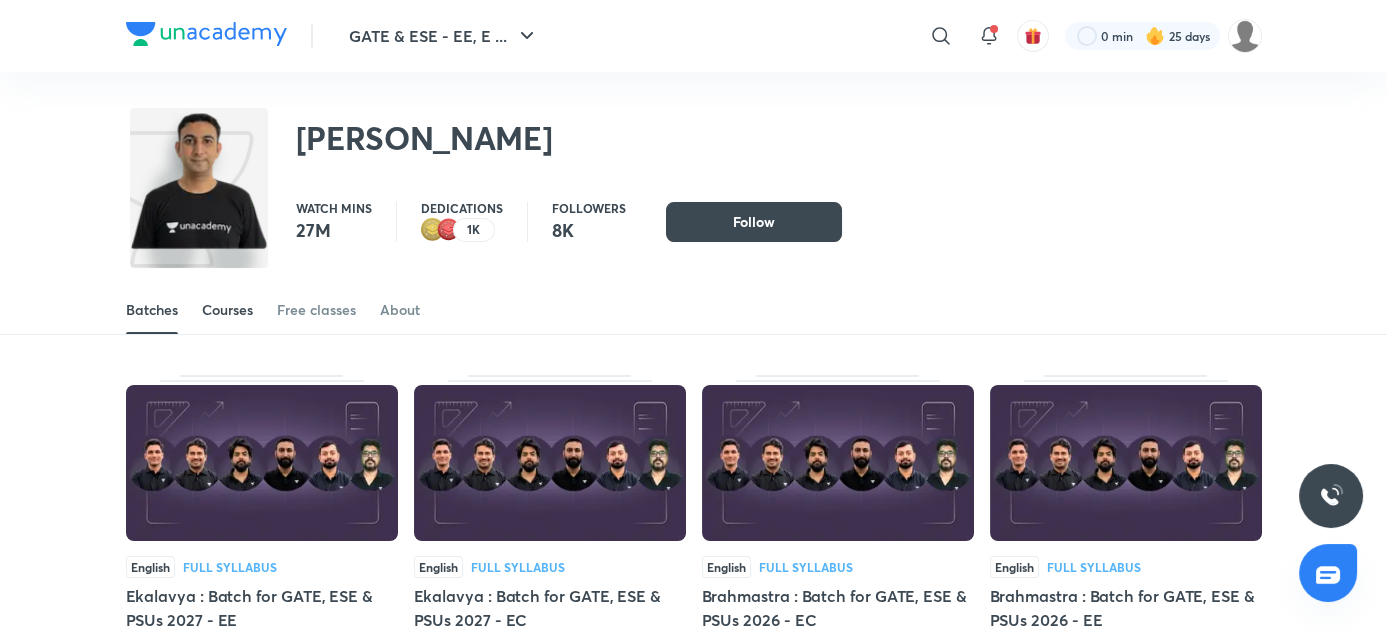 click on "Courses" at bounding box center (227, 310) 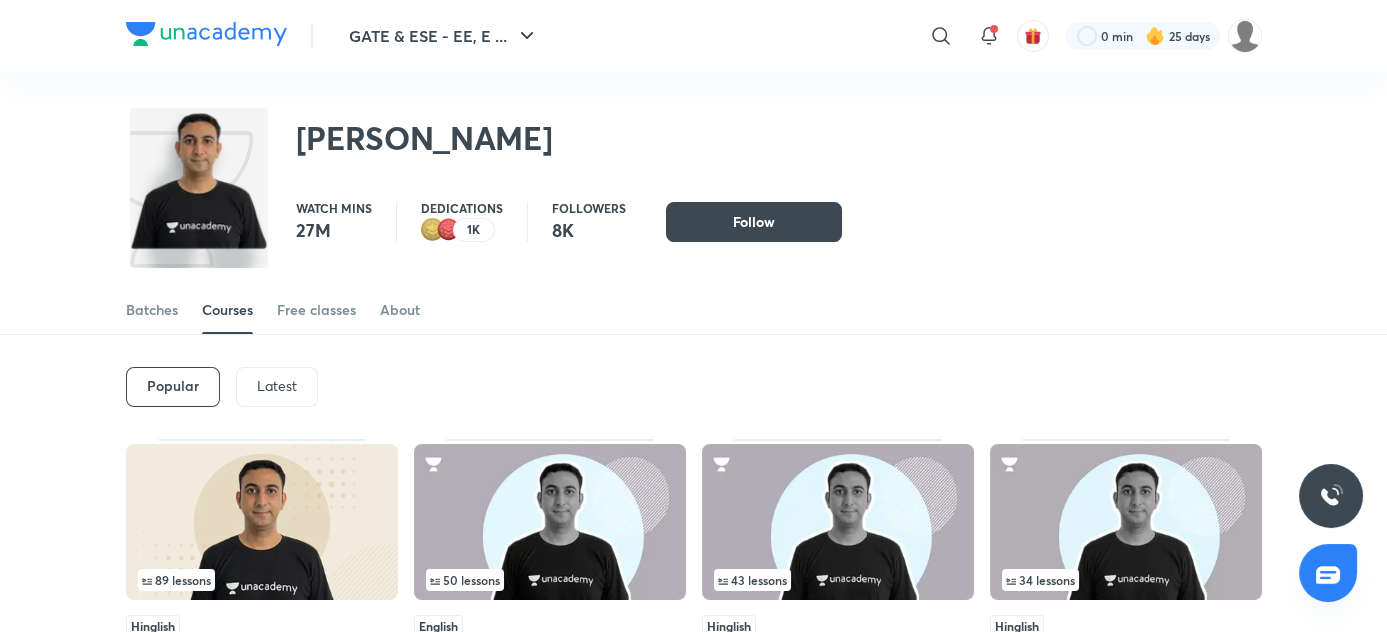 click on "Latest" at bounding box center [277, 386] 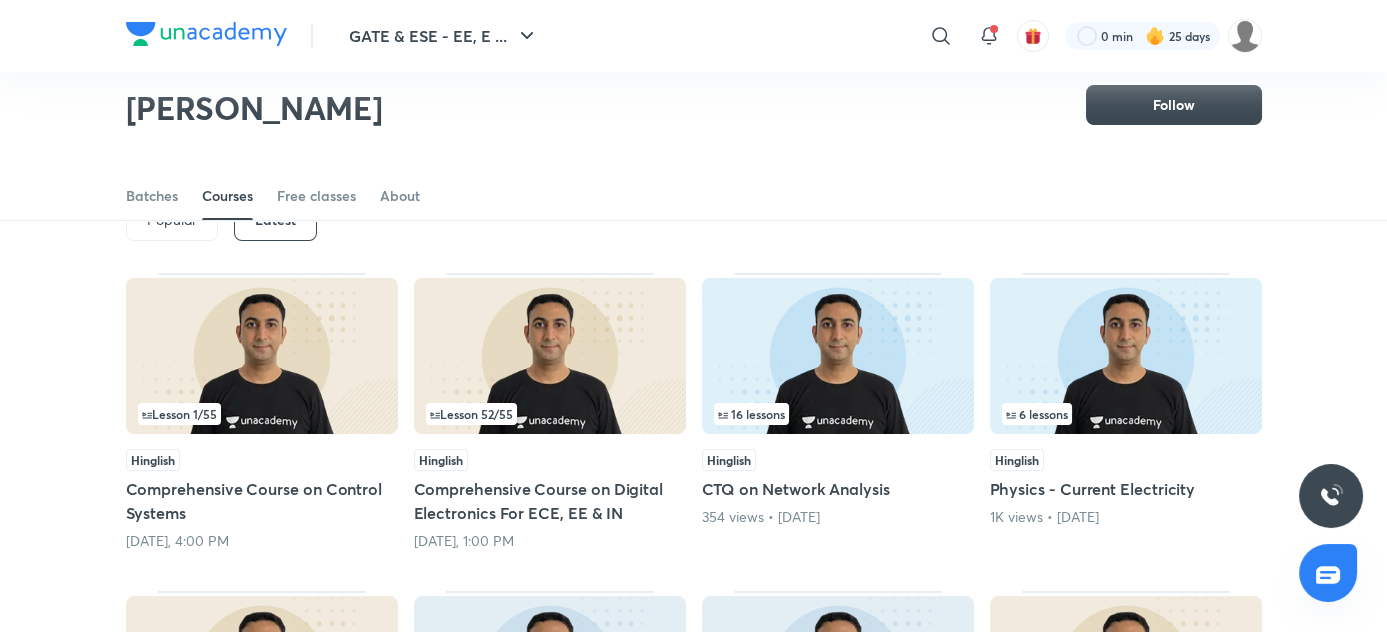 scroll, scrollTop: 109, scrollLeft: 0, axis: vertical 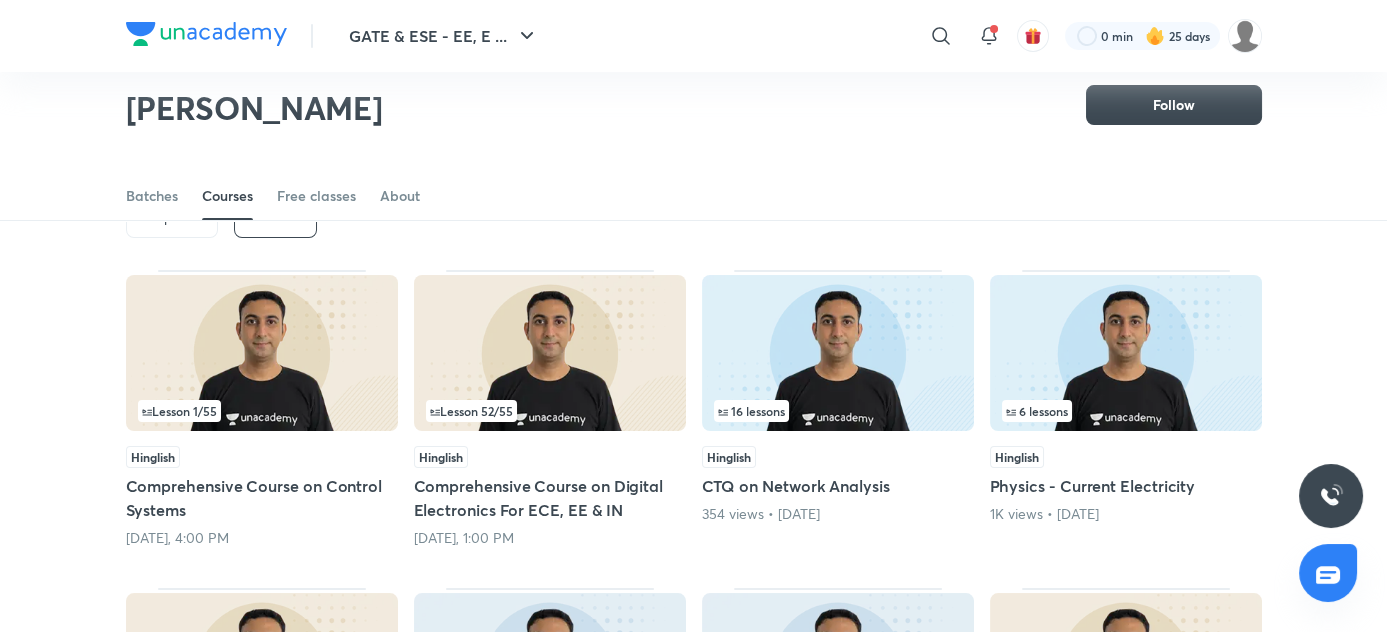 click at bounding box center [550, 353] 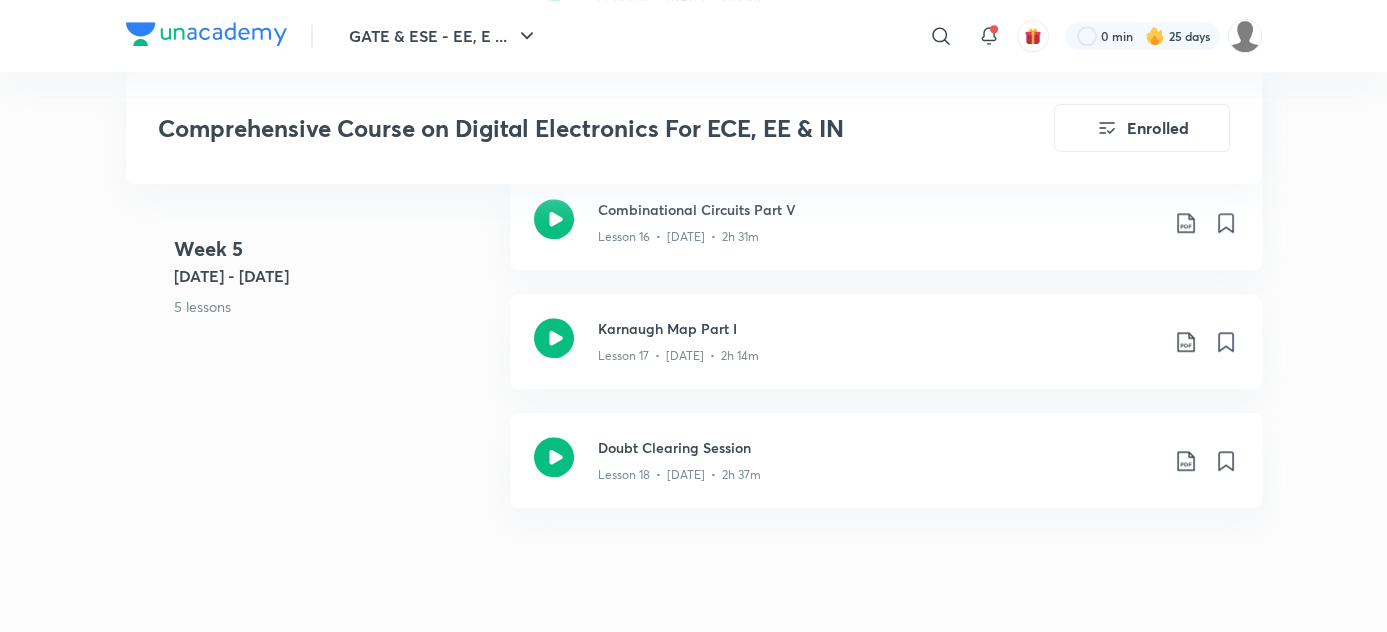 scroll, scrollTop: 3326, scrollLeft: 0, axis: vertical 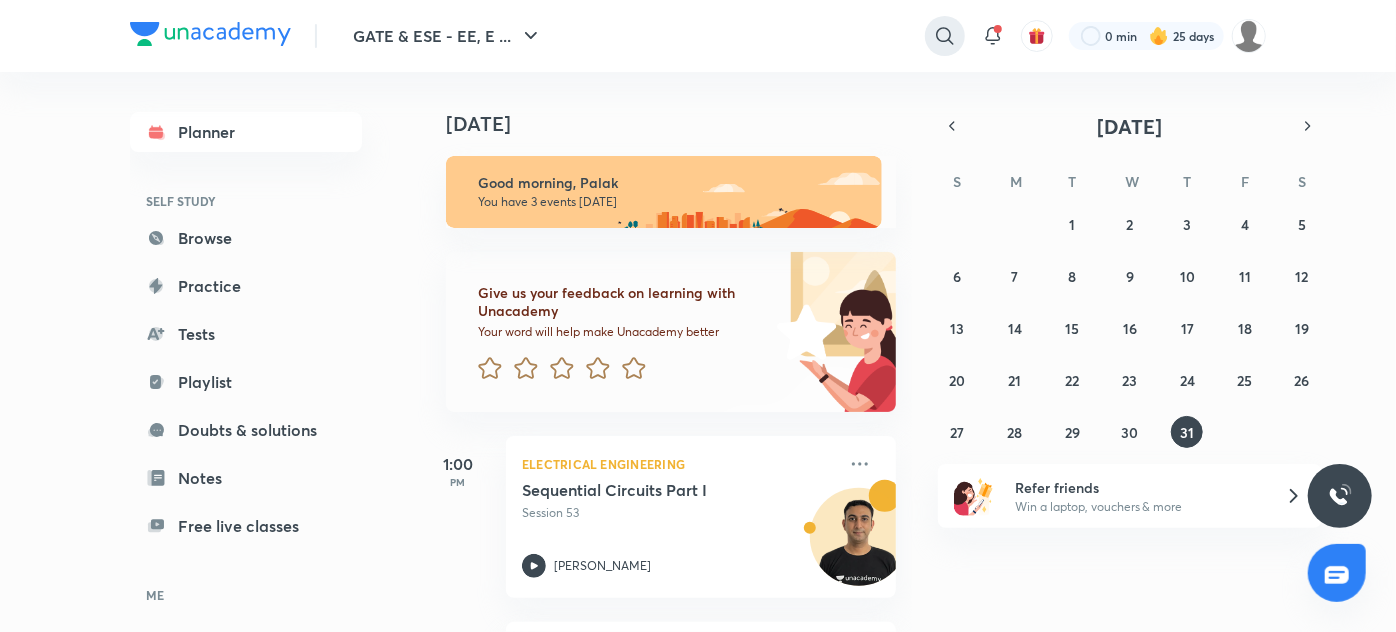 click at bounding box center (945, 36) 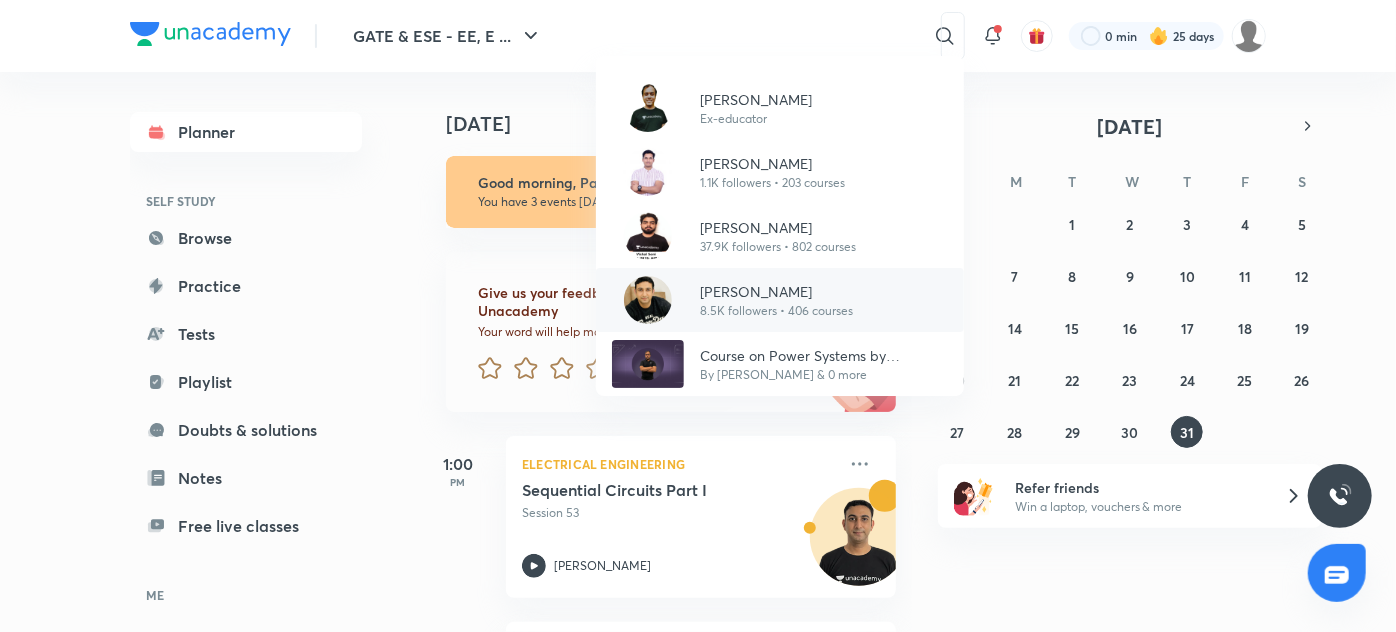 click on "[PERSON_NAME]" at bounding box center (776, 291) 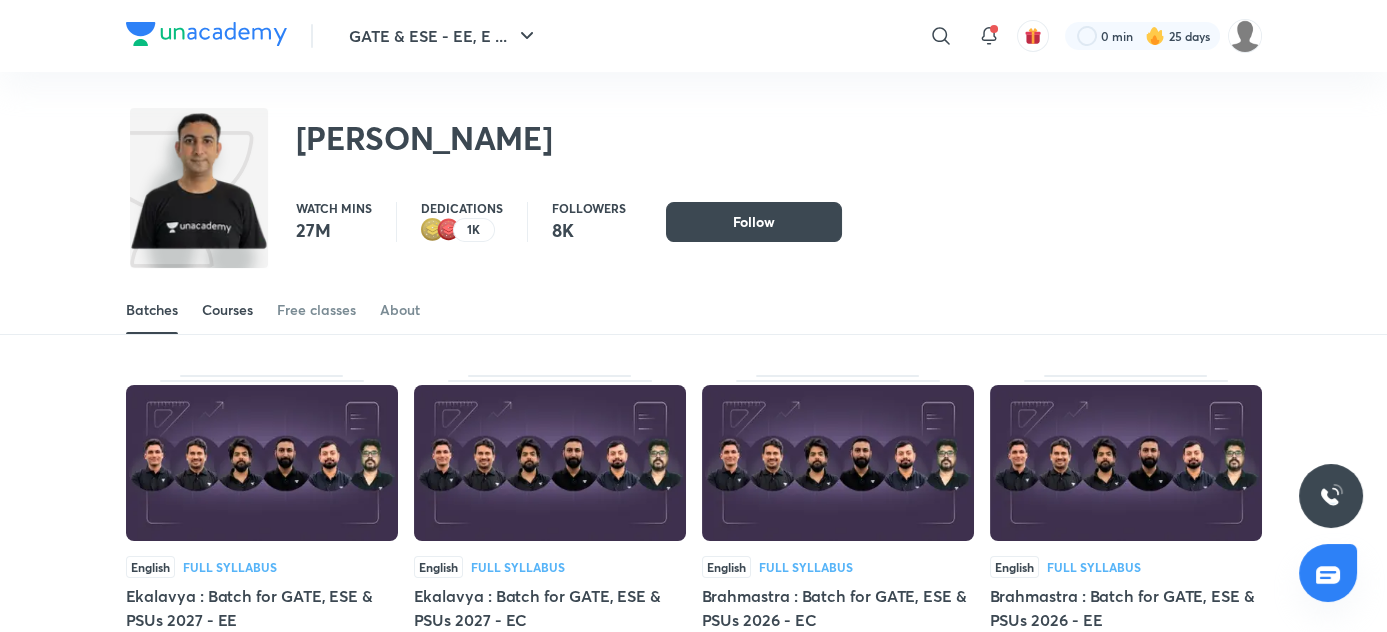 click on "Courses" at bounding box center [227, 310] 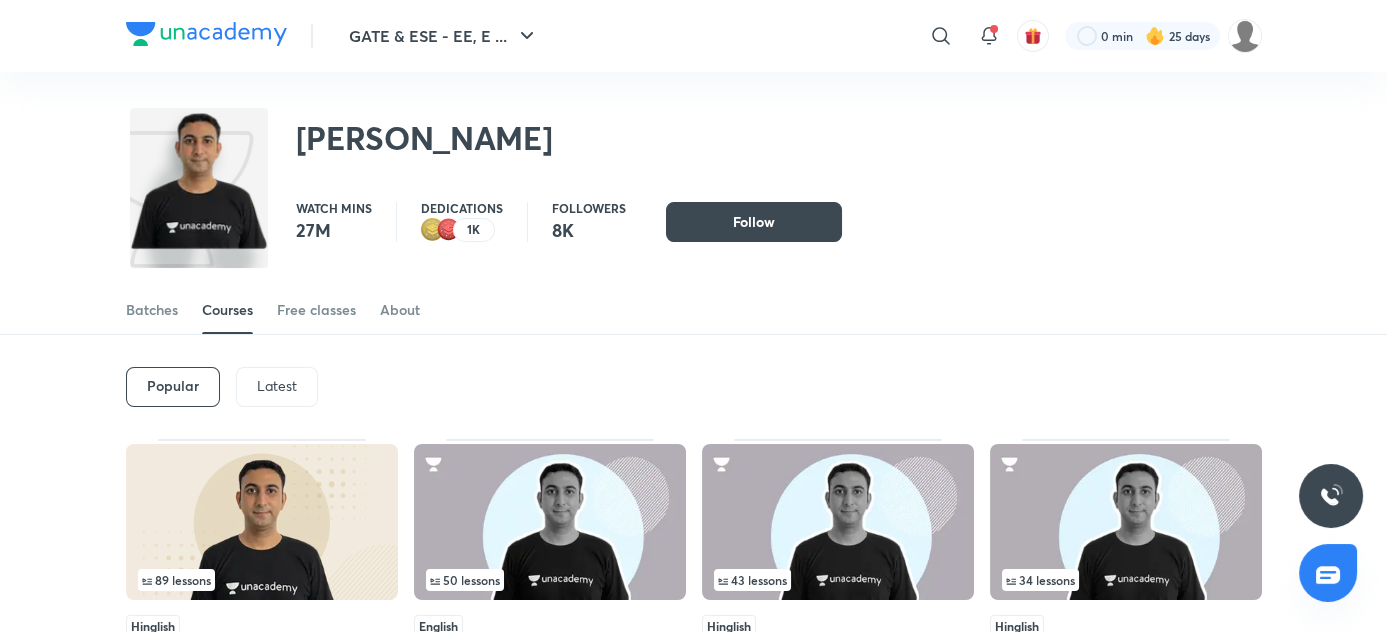 click on "Latest" at bounding box center [277, 386] 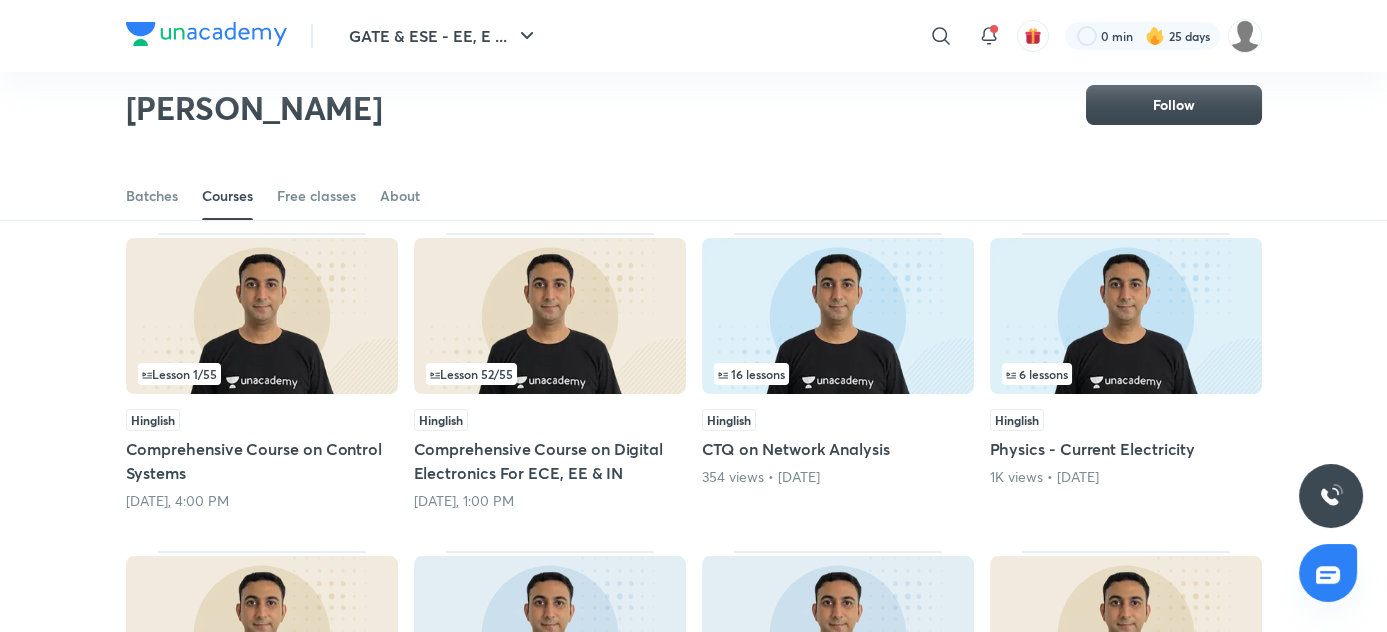 scroll, scrollTop: 146, scrollLeft: 0, axis: vertical 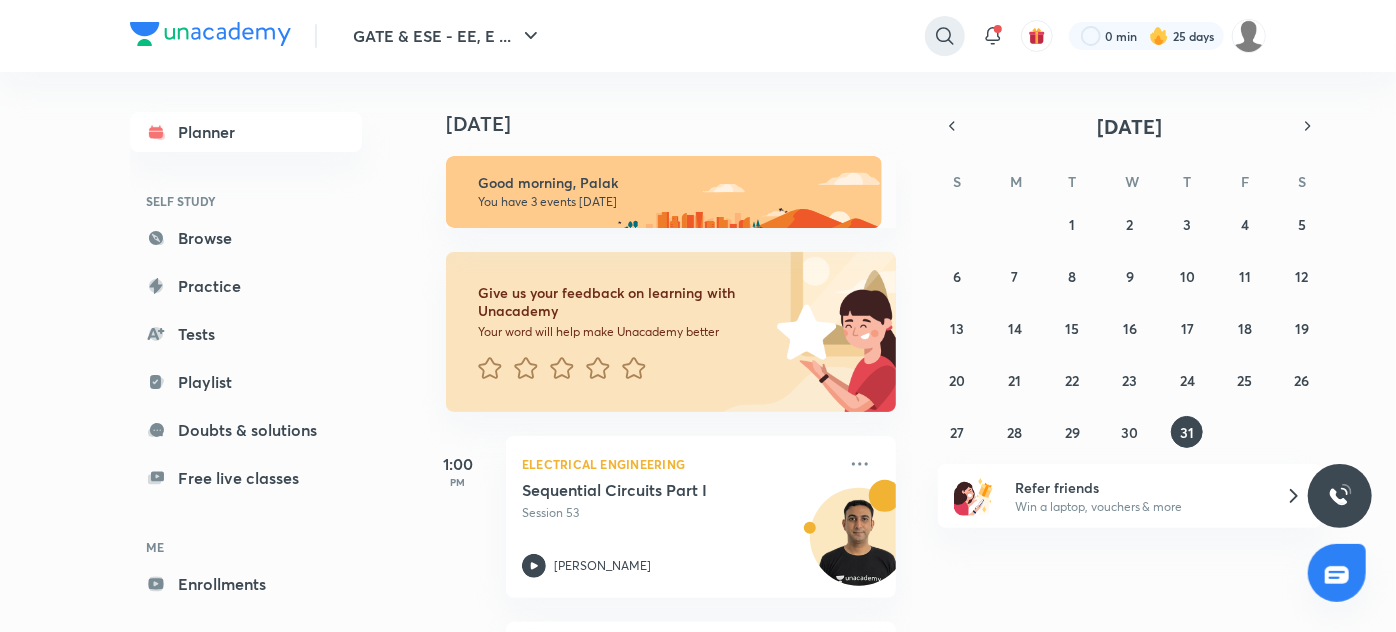 click 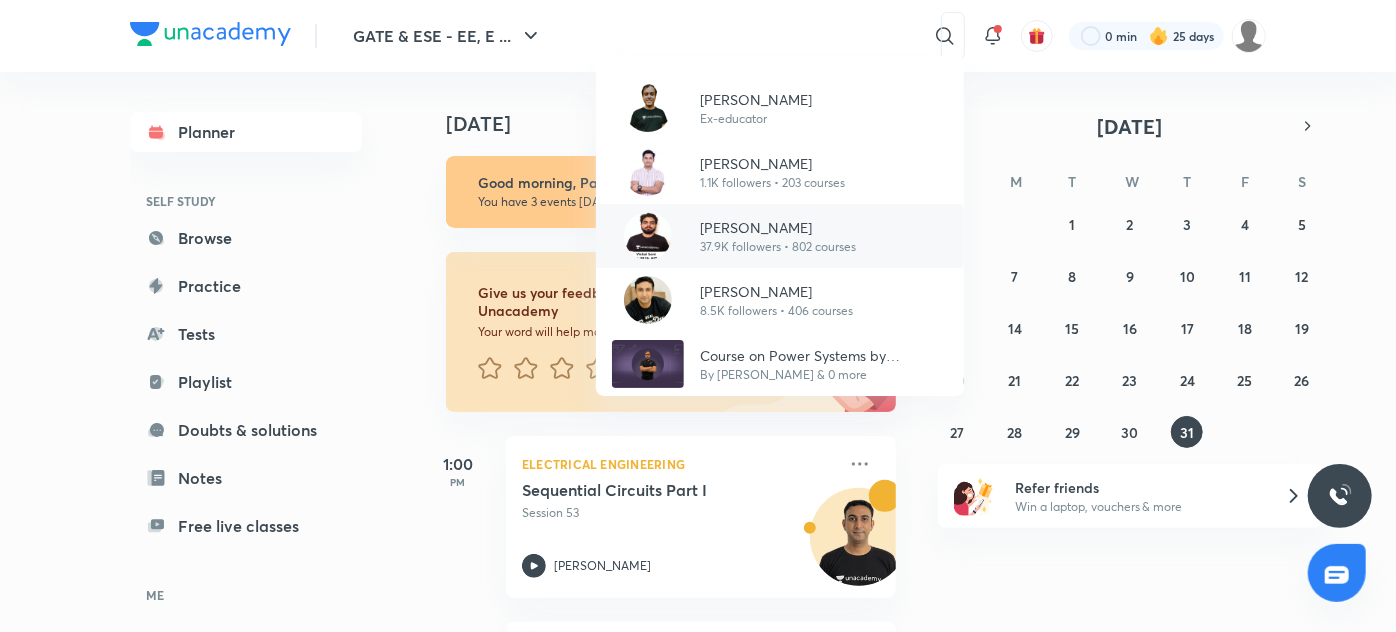 click at bounding box center (648, 236) 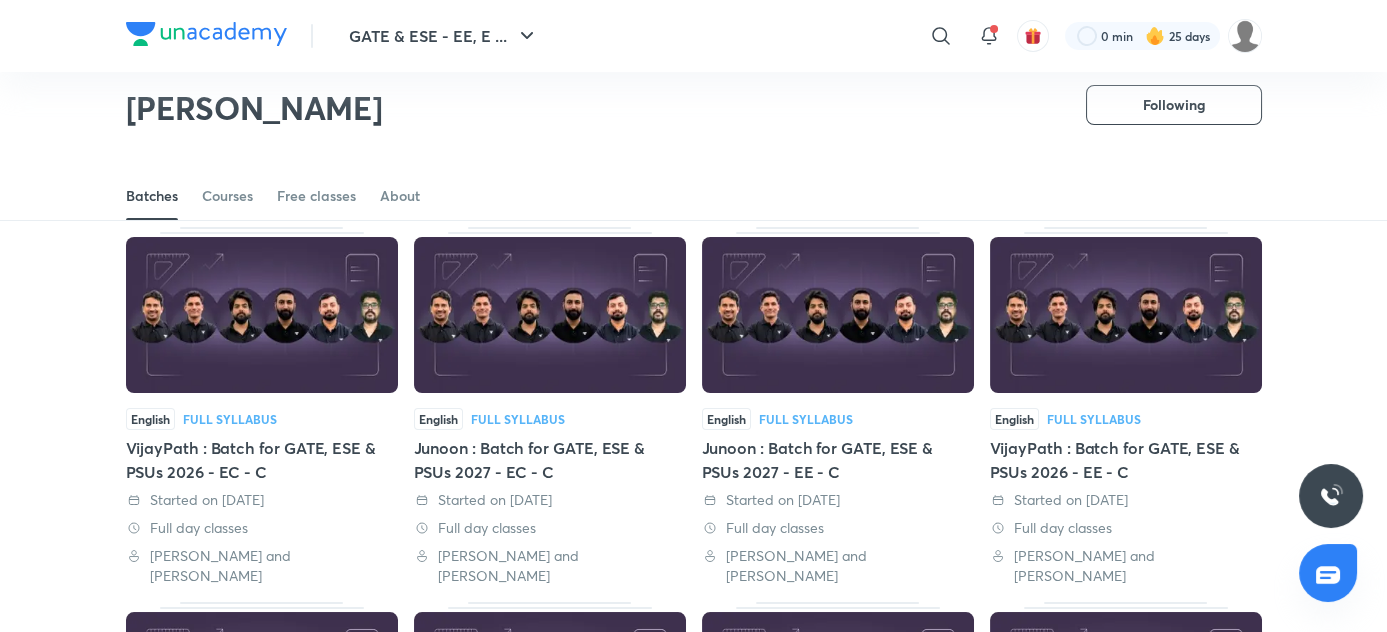 scroll, scrollTop: 0, scrollLeft: 0, axis: both 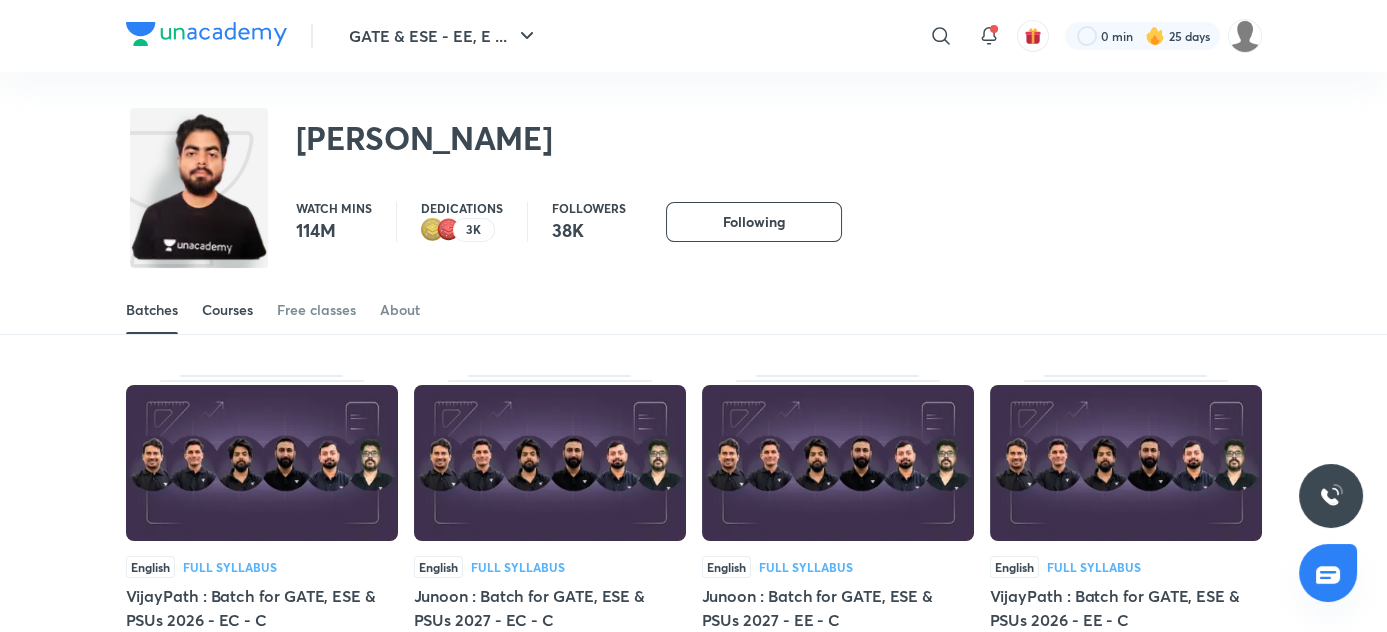 click on "Courses" at bounding box center [227, 310] 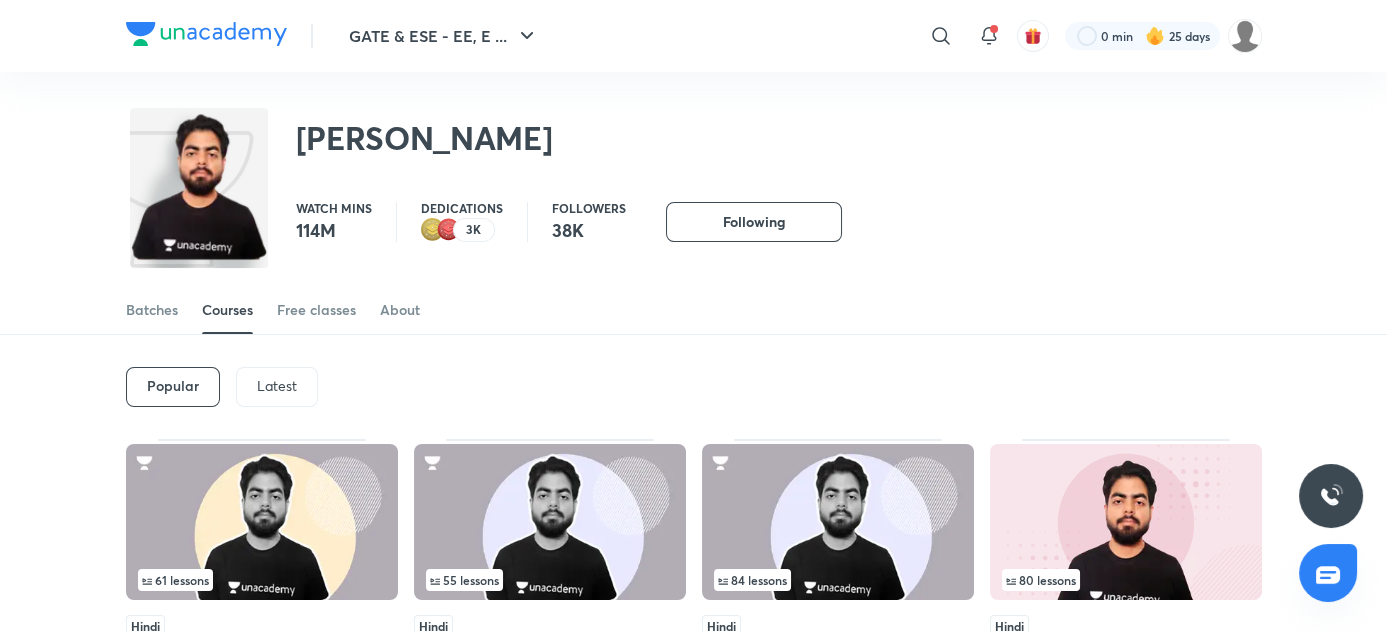 click on "Latest" at bounding box center (277, 387) 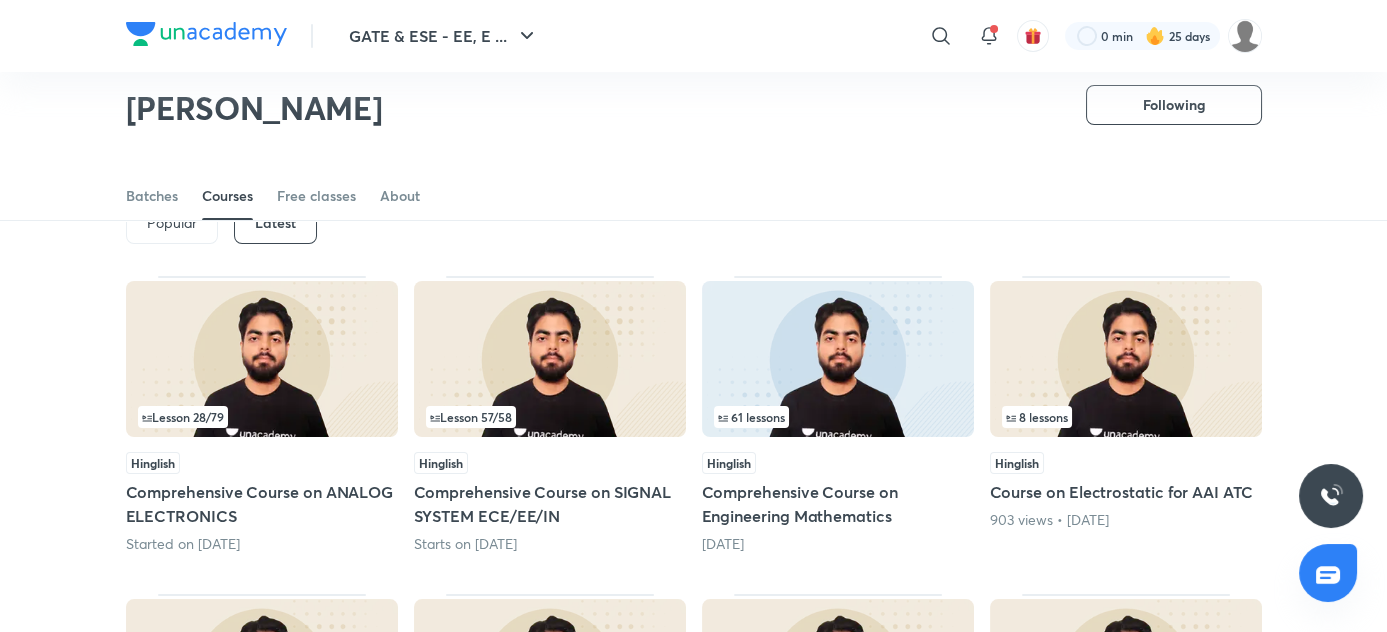 scroll, scrollTop: 102, scrollLeft: 0, axis: vertical 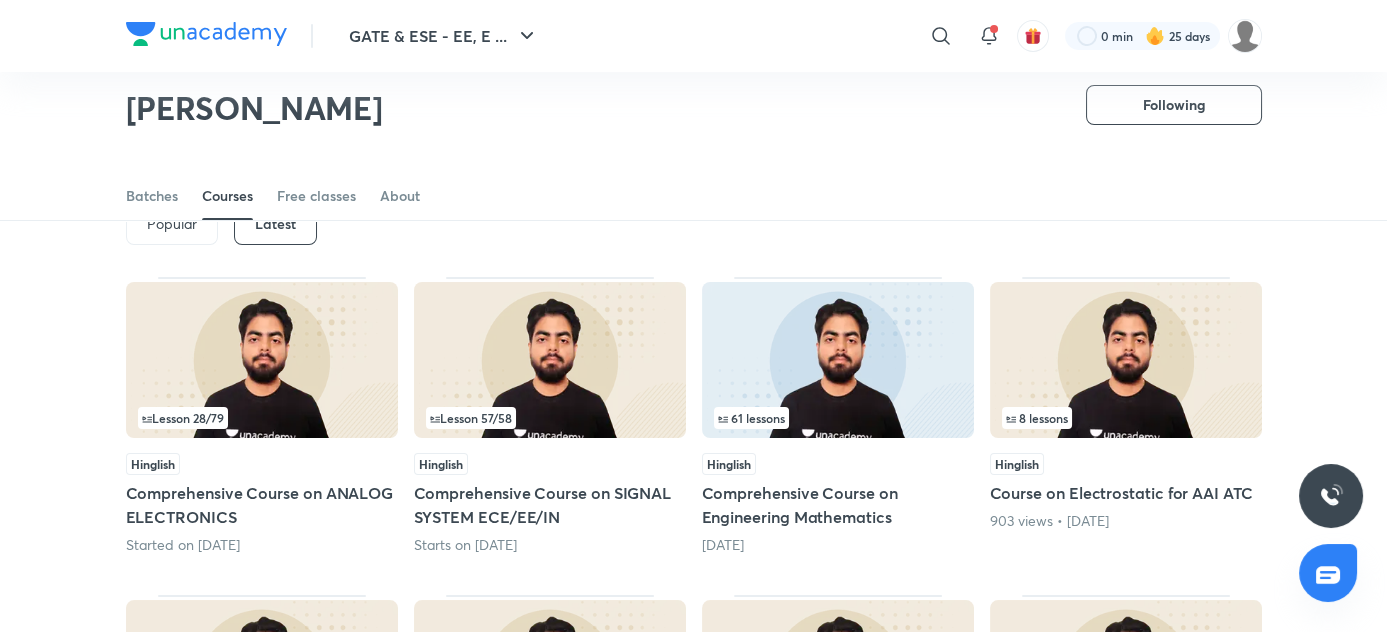 click on "Lesson   28 / 79" at bounding box center (262, 418) 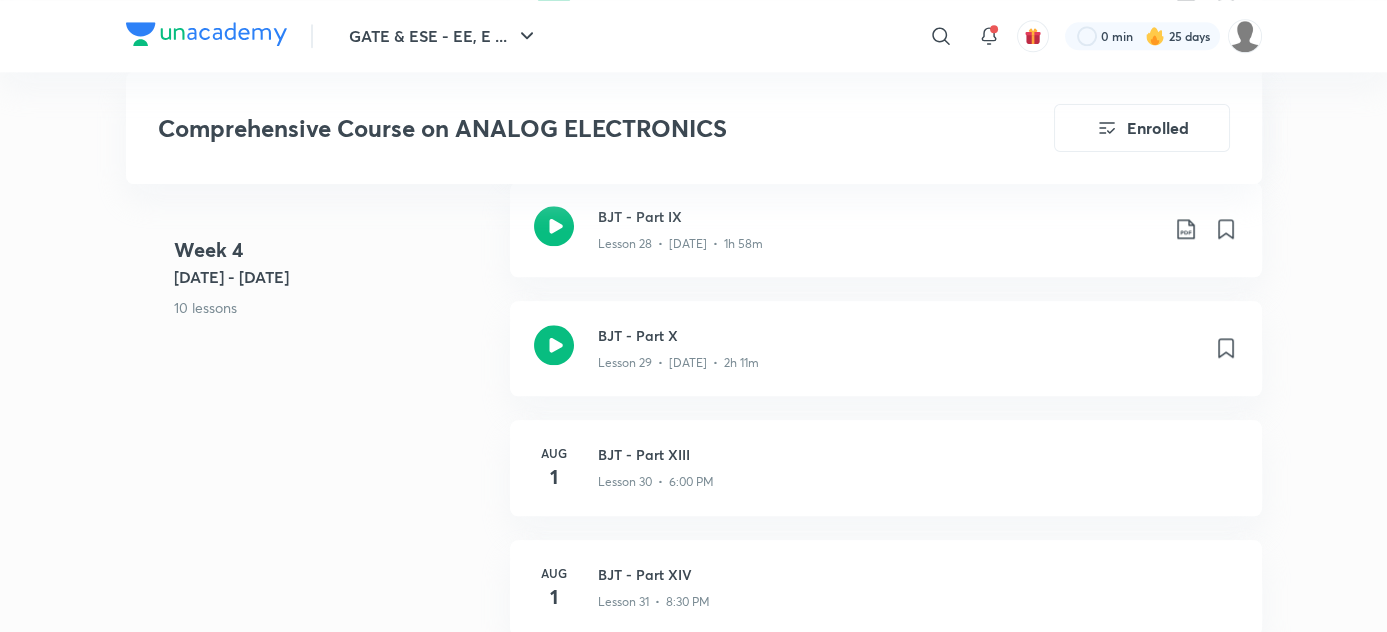 scroll, scrollTop: 4613, scrollLeft: 0, axis: vertical 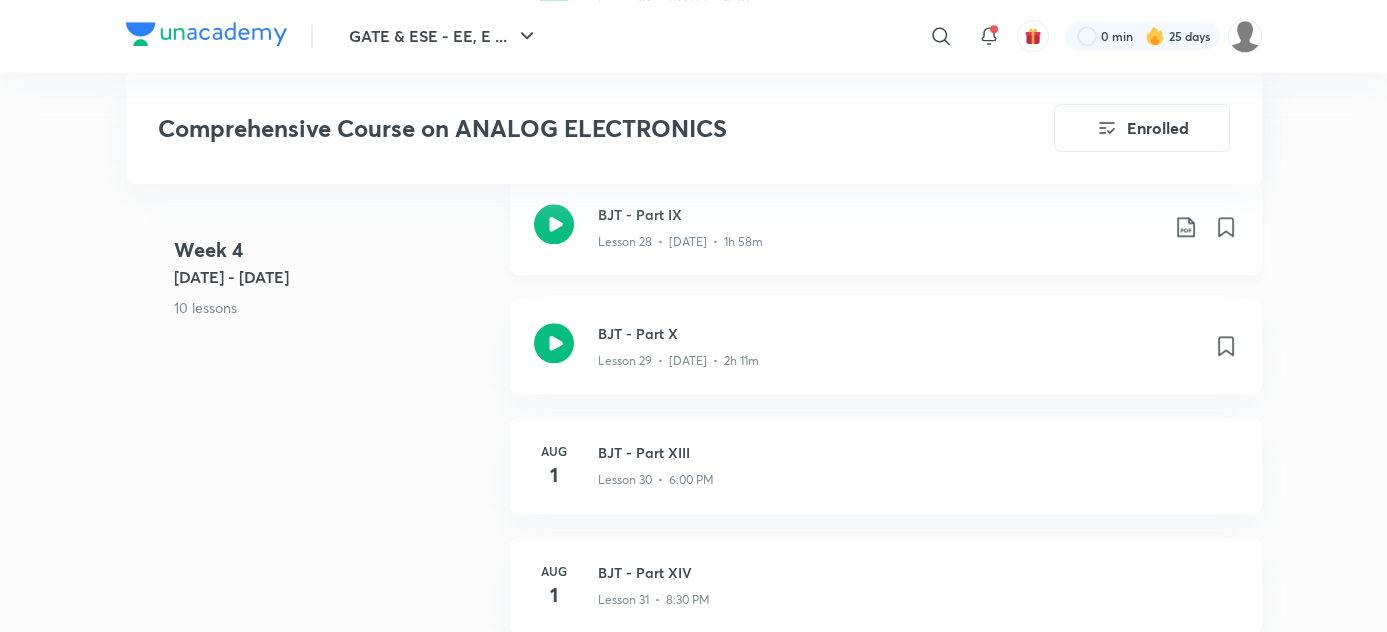 click 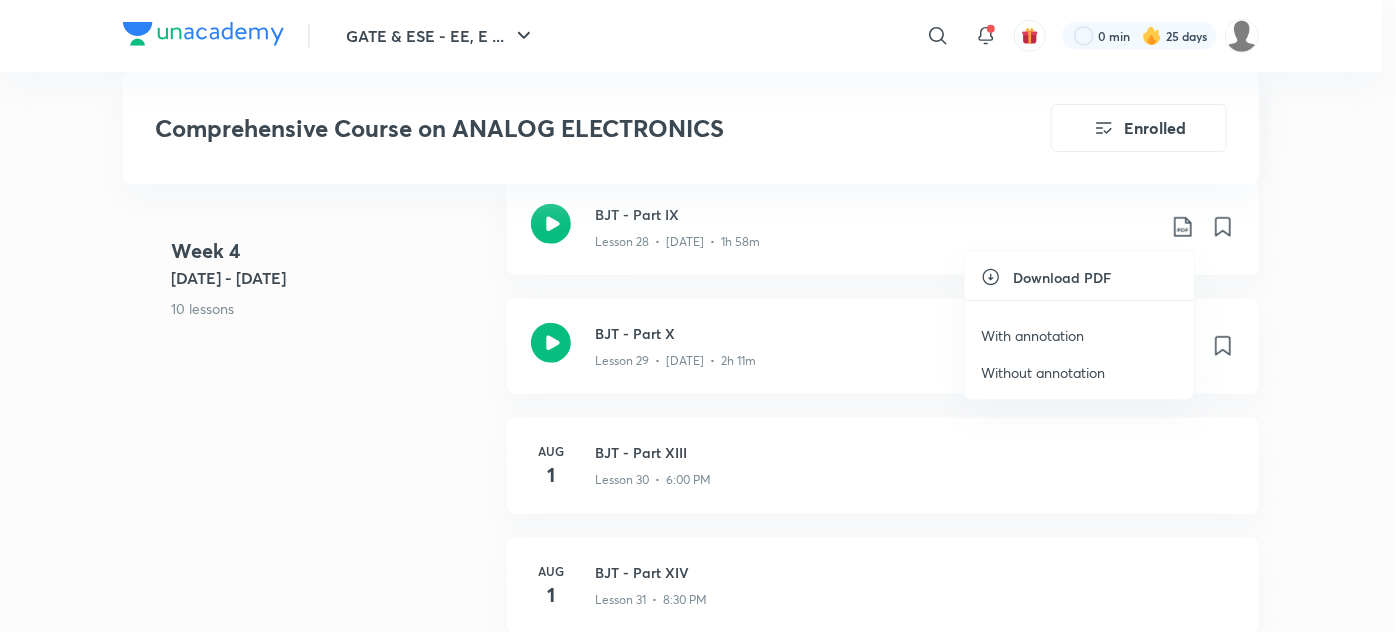 click at bounding box center (698, 316) 